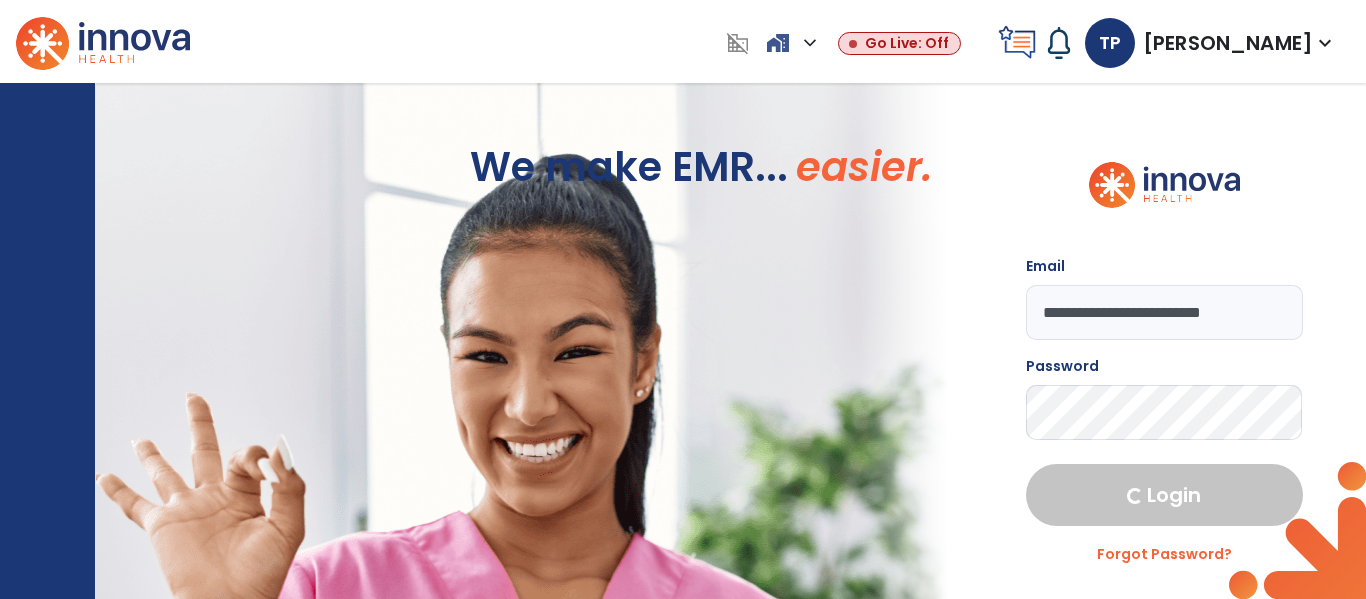 scroll, scrollTop: 0, scrollLeft: 0, axis: both 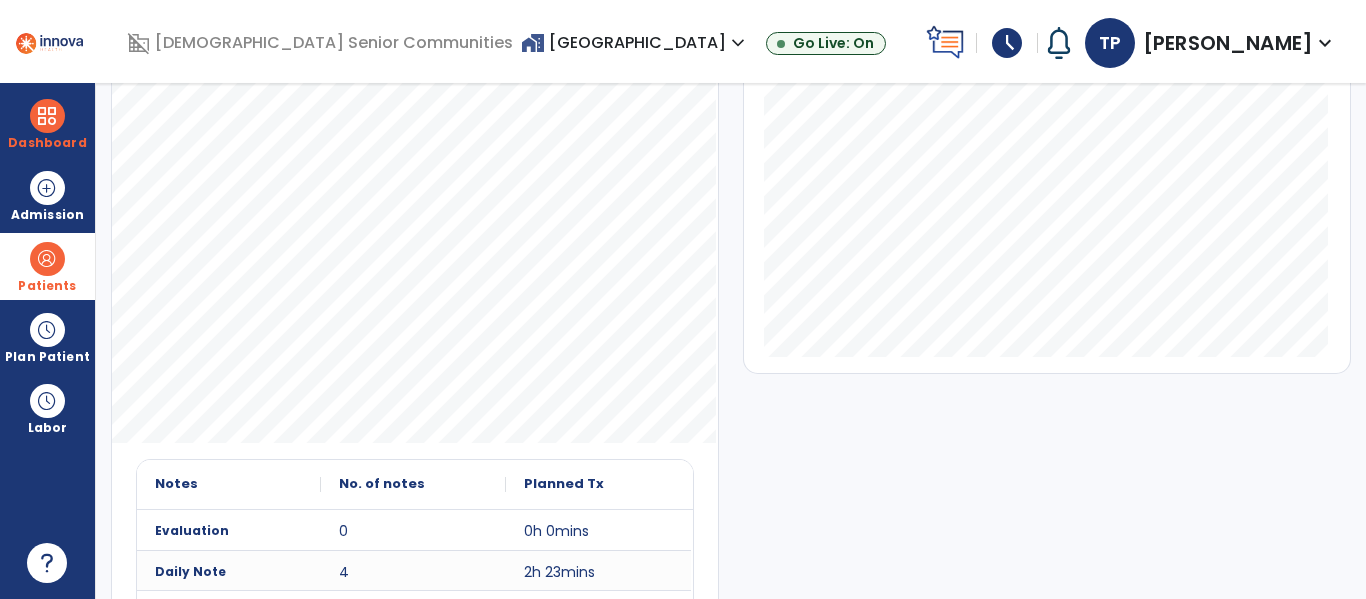 click at bounding box center [47, 259] 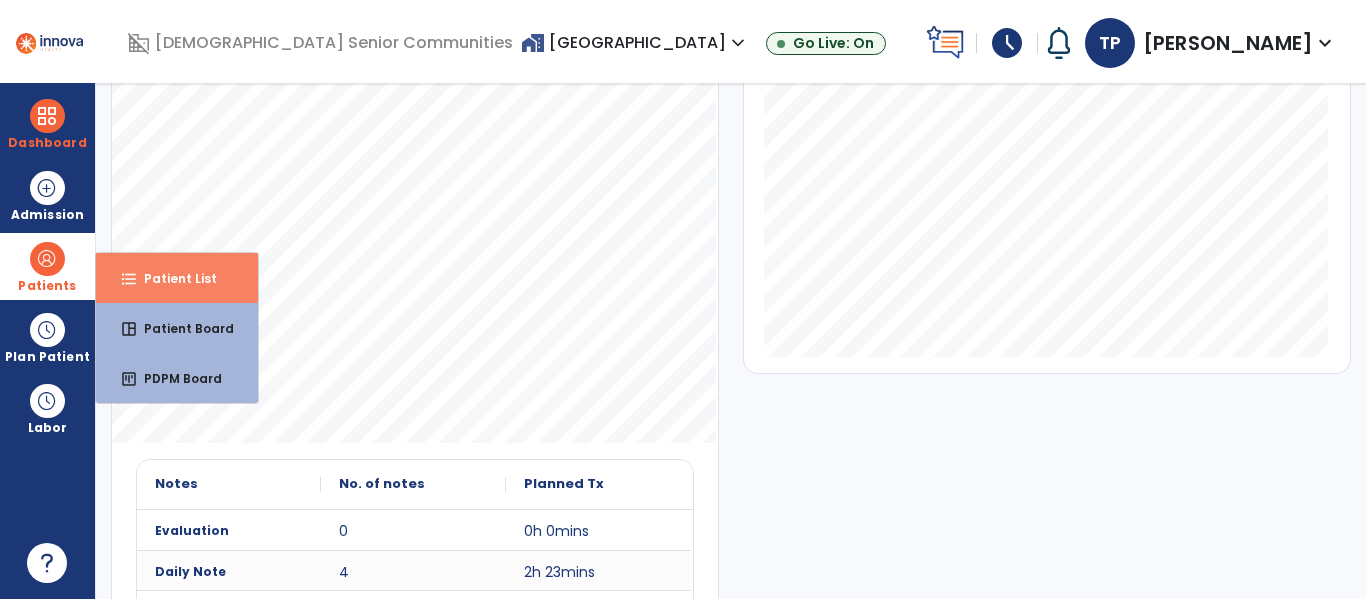 click on "Patient List" at bounding box center [172, 278] 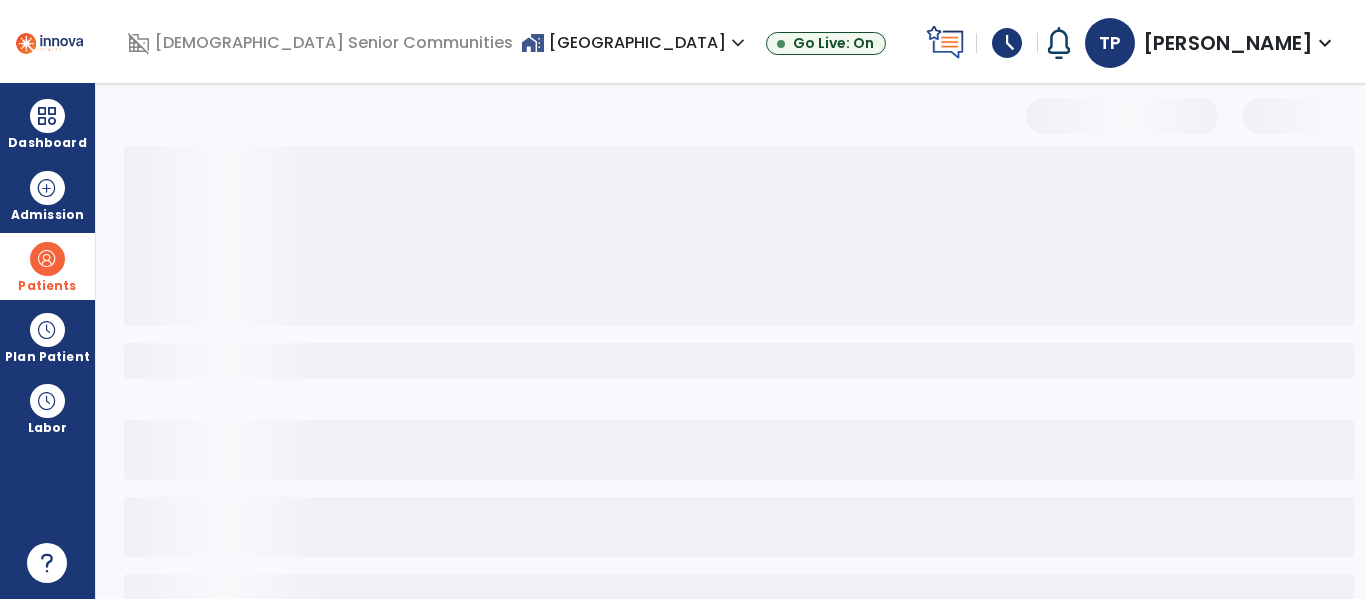 scroll, scrollTop: 0, scrollLeft: 0, axis: both 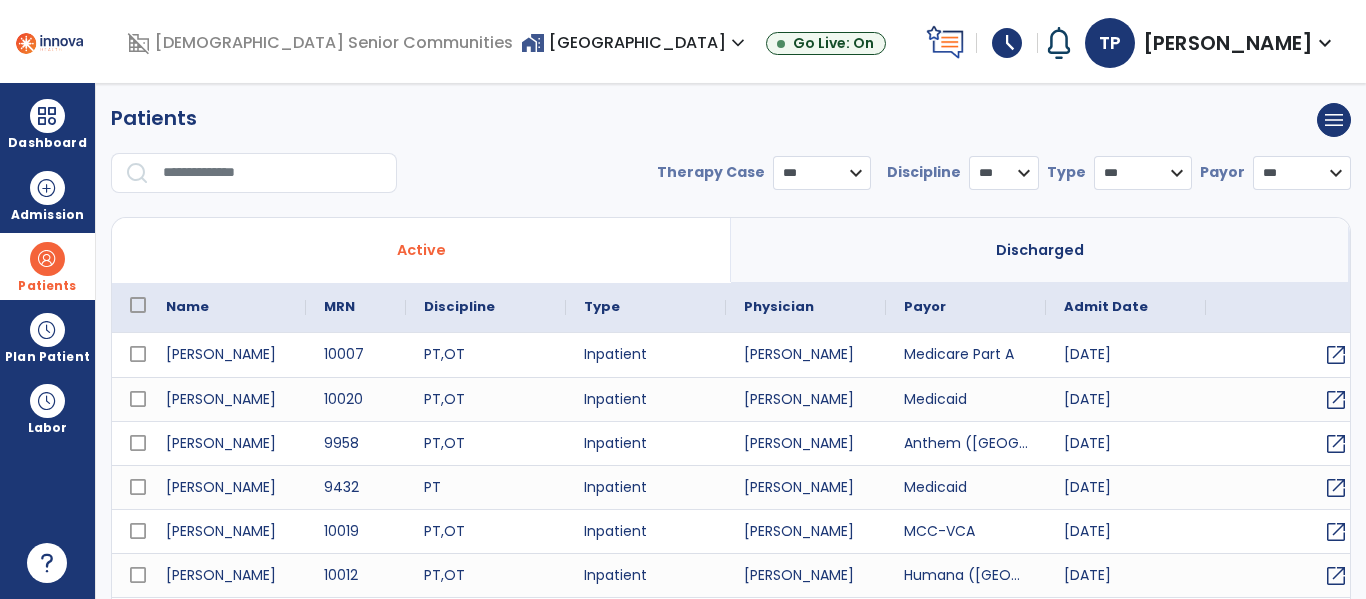select on "***" 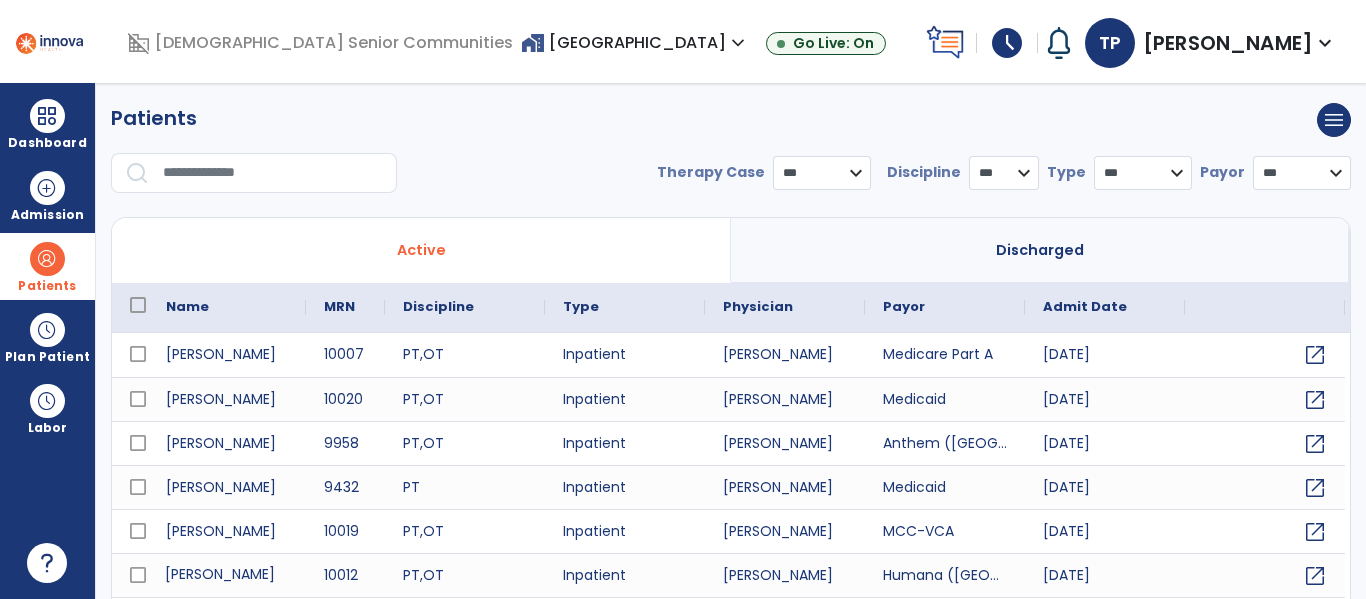 click on "[PERSON_NAME]" at bounding box center [227, 575] 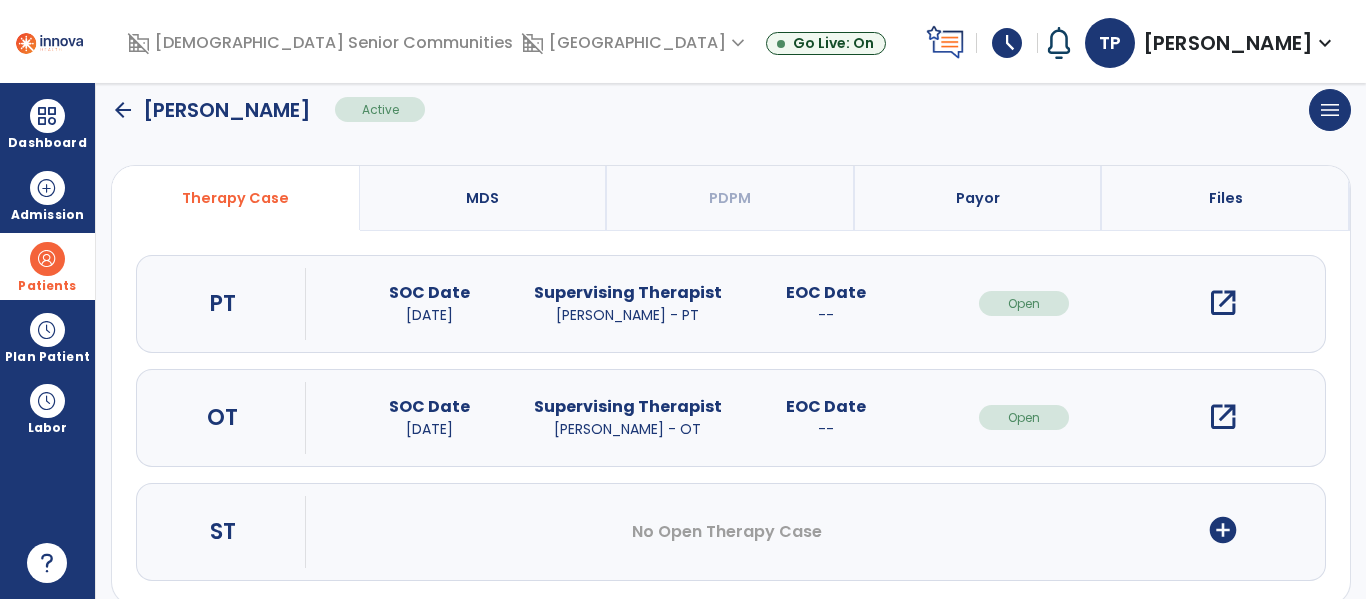 scroll, scrollTop: 125, scrollLeft: 0, axis: vertical 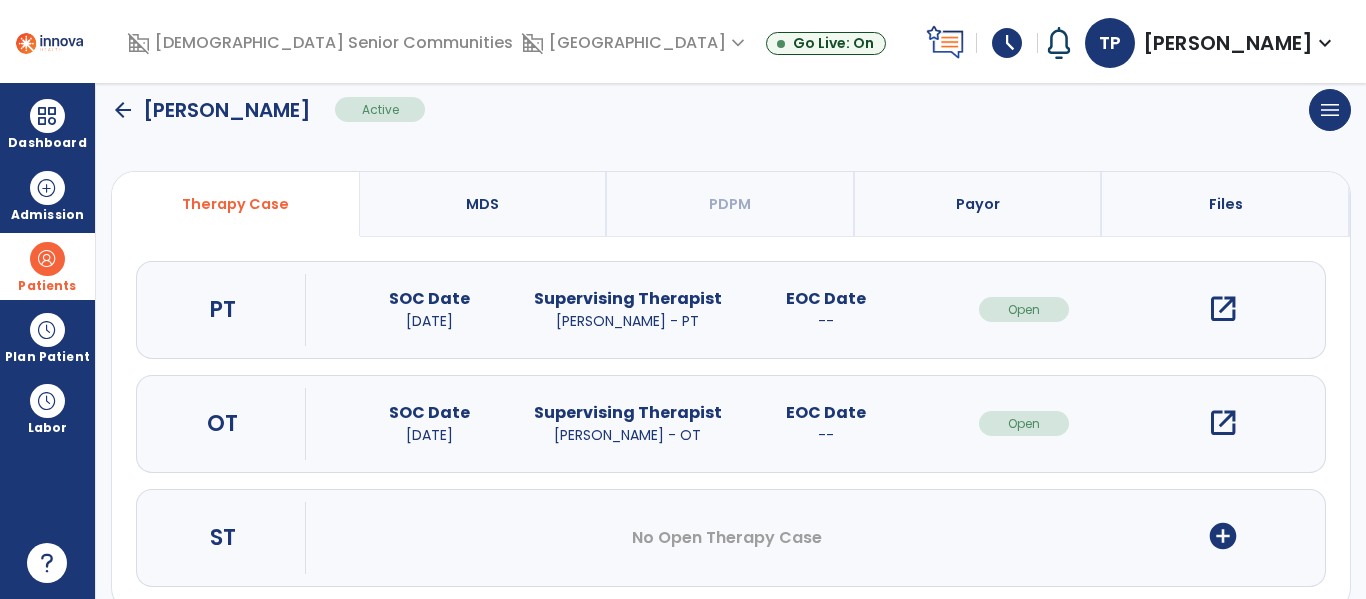 click on "open_in_new" at bounding box center (1223, 423) 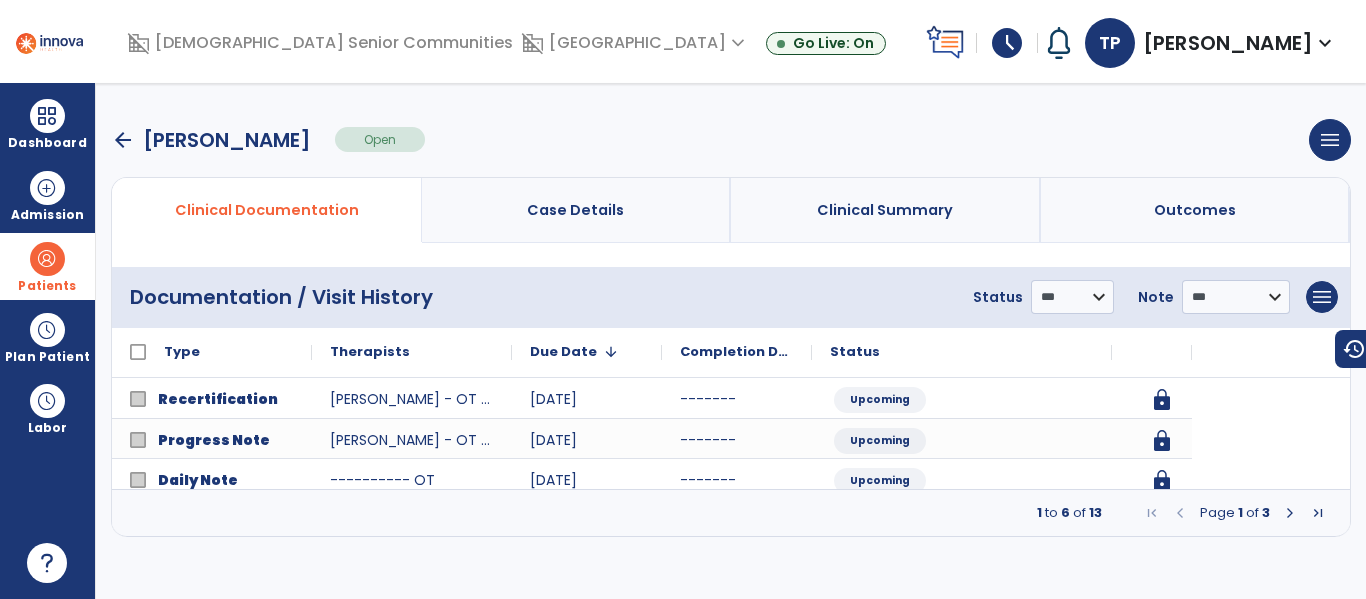 scroll, scrollTop: 0, scrollLeft: 0, axis: both 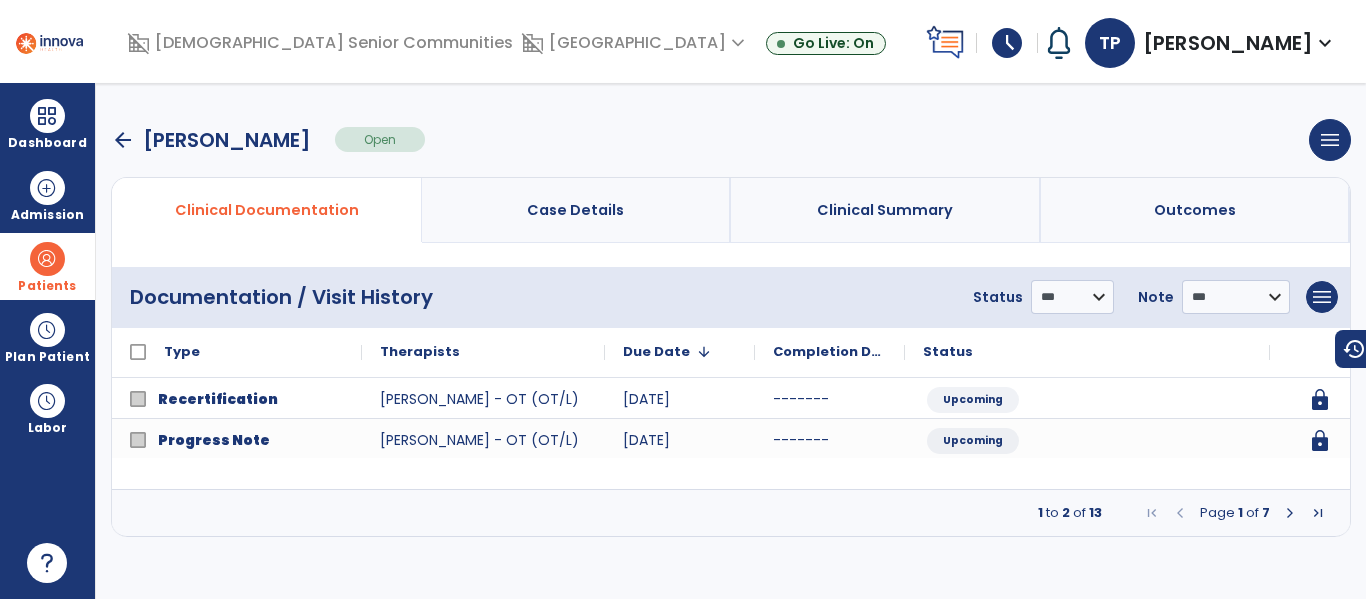 click at bounding box center (1290, 513) 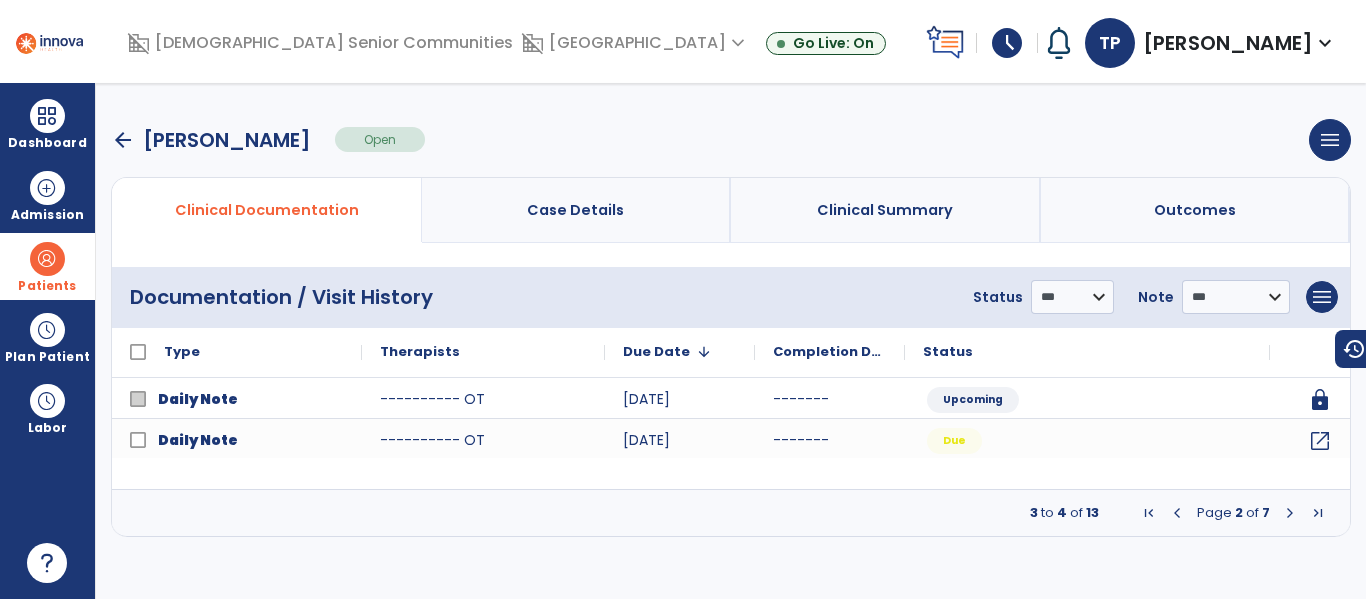 click at bounding box center [1290, 513] 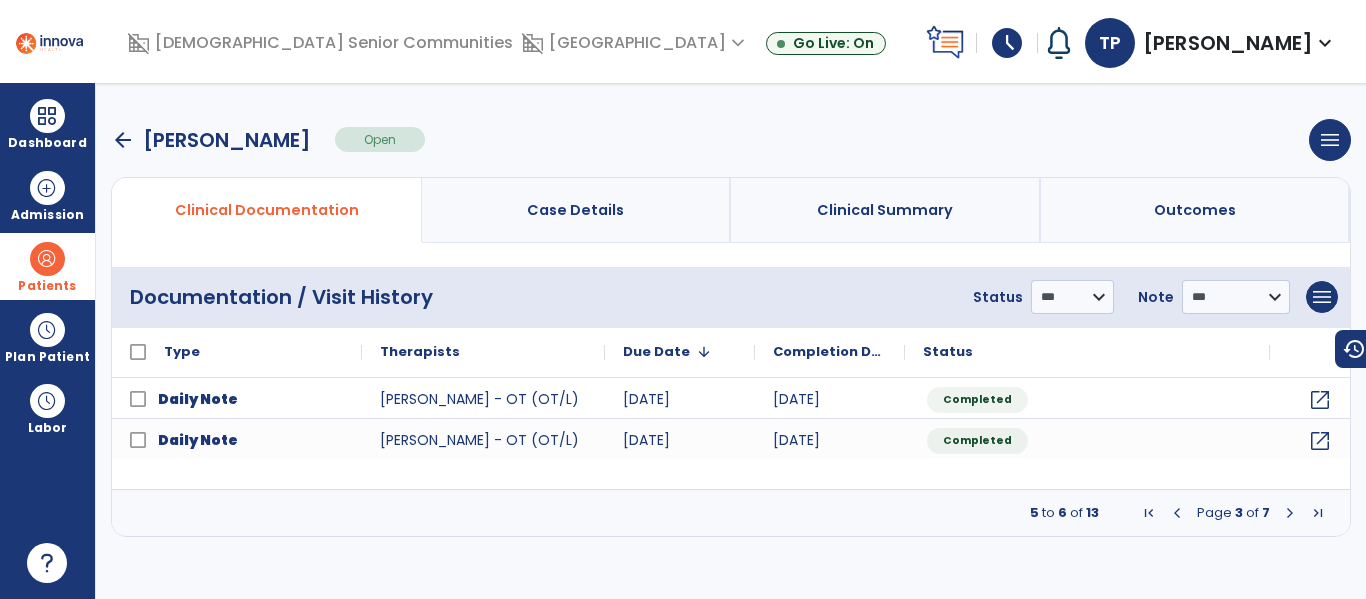 click at bounding box center (1290, 513) 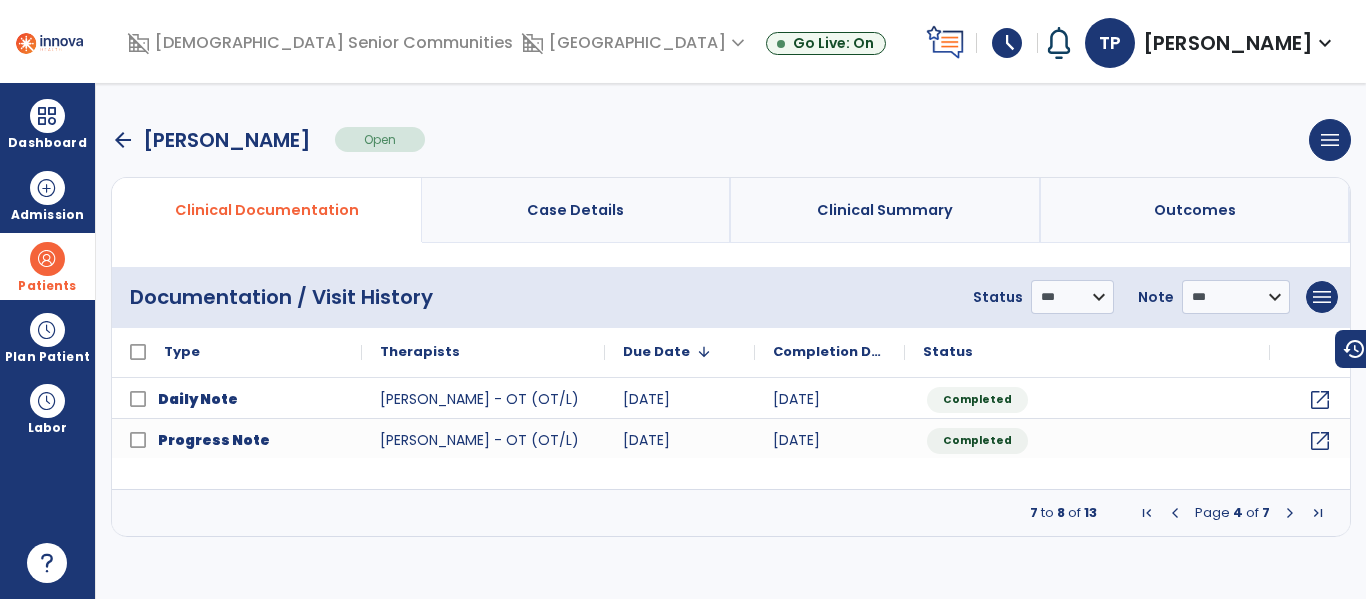 click at bounding box center [1290, 513] 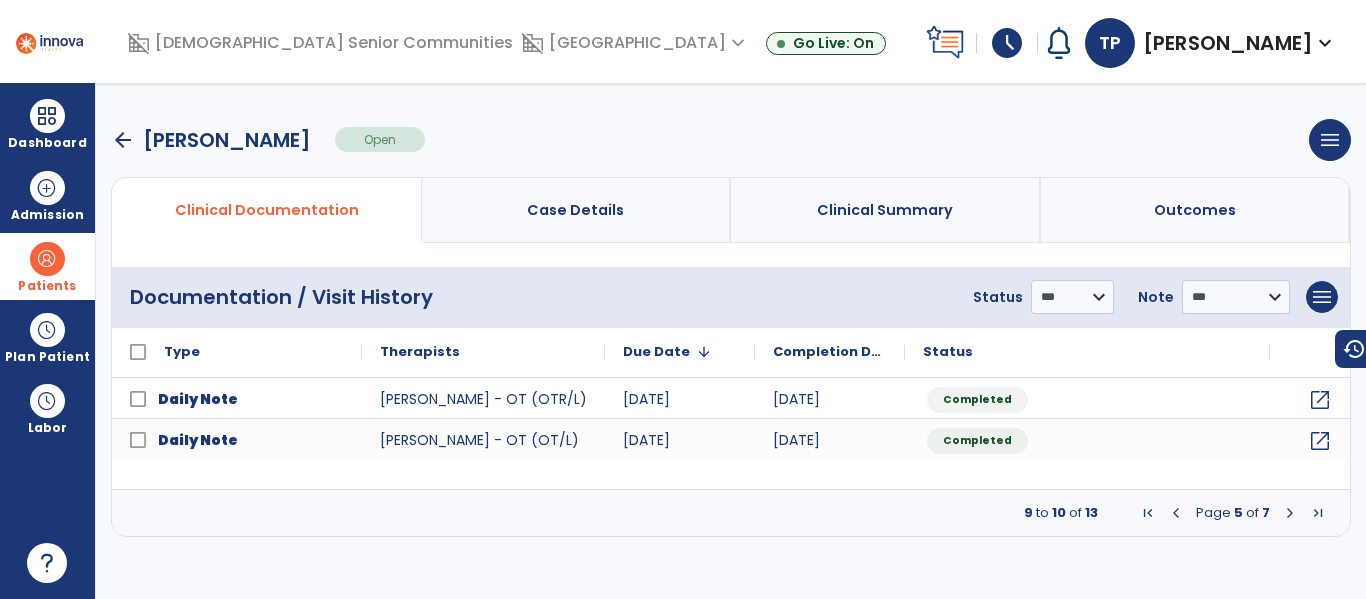 click at bounding box center [1290, 513] 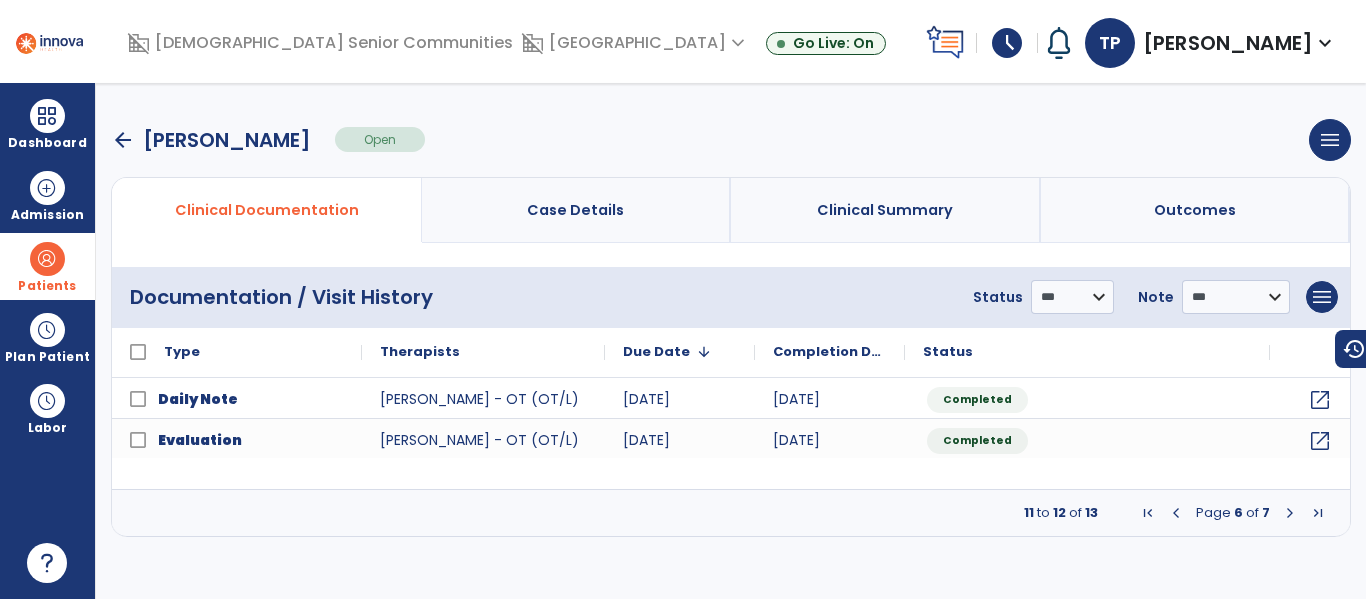 click at bounding box center (1290, 513) 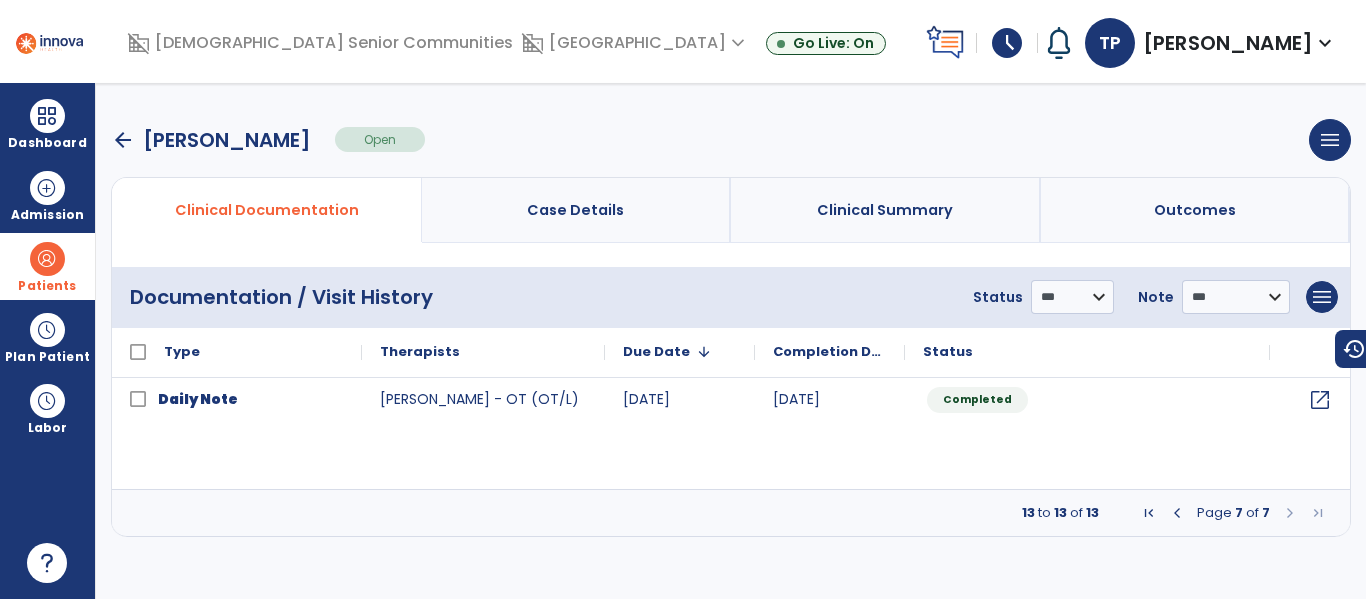 click at bounding box center [1290, 513] 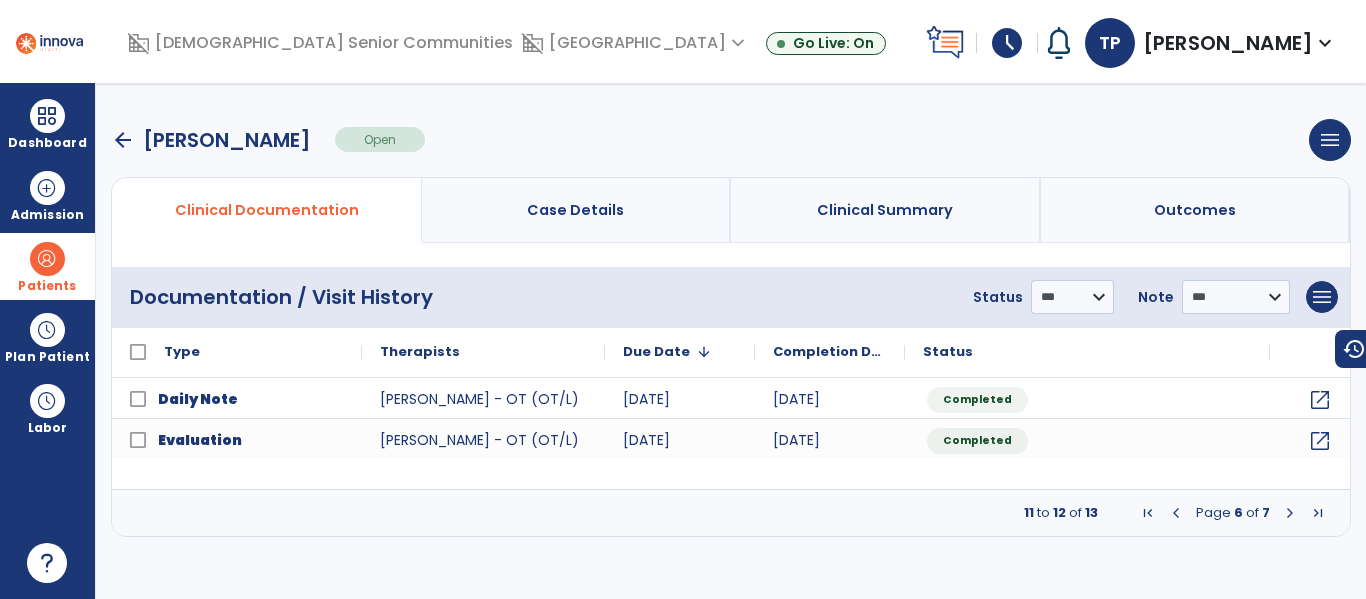 click at bounding box center [1176, 513] 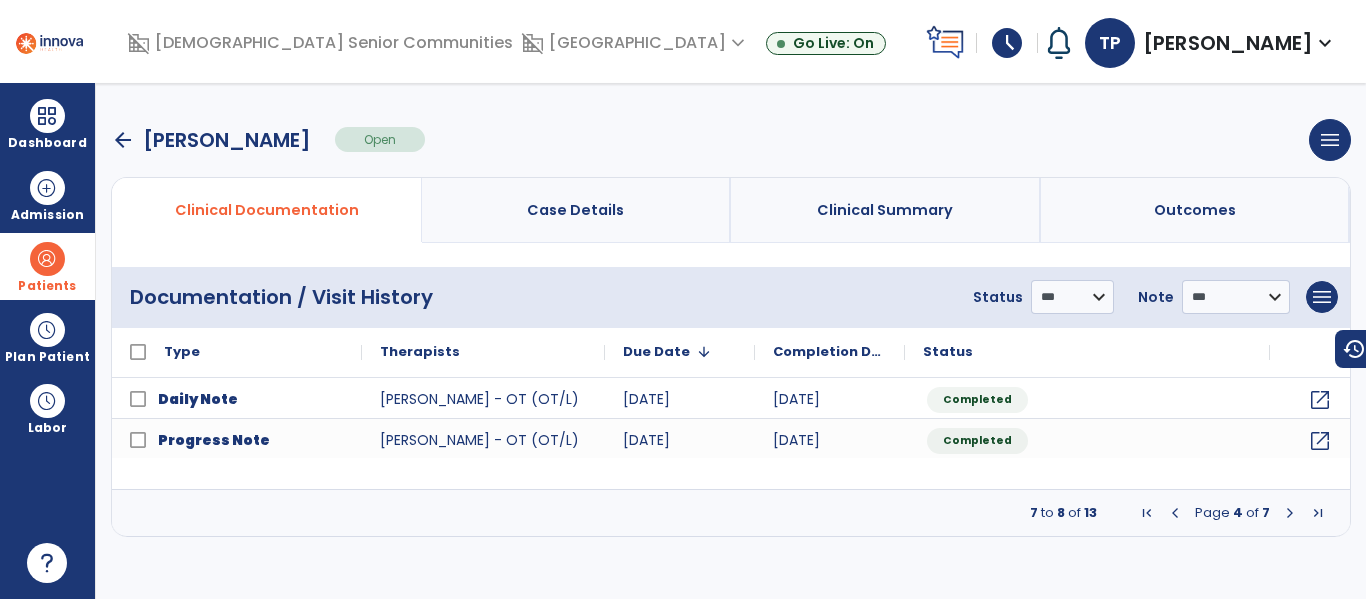 click at bounding box center (1175, 513) 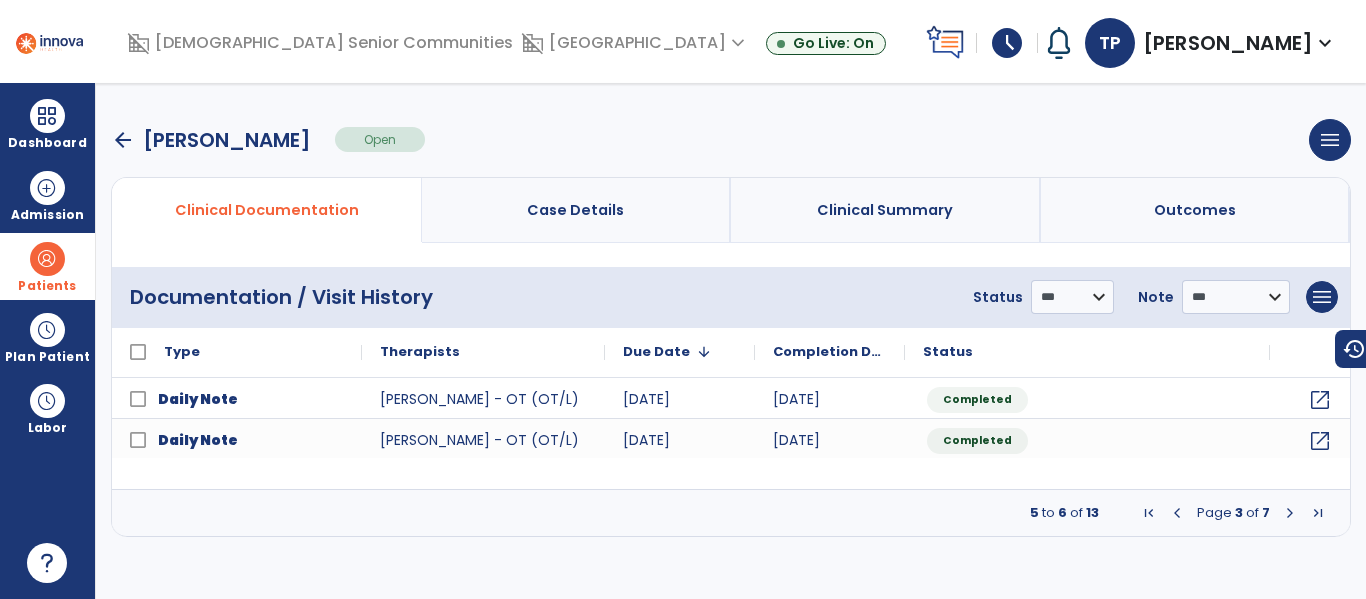 click at bounding box center [1177, 513] 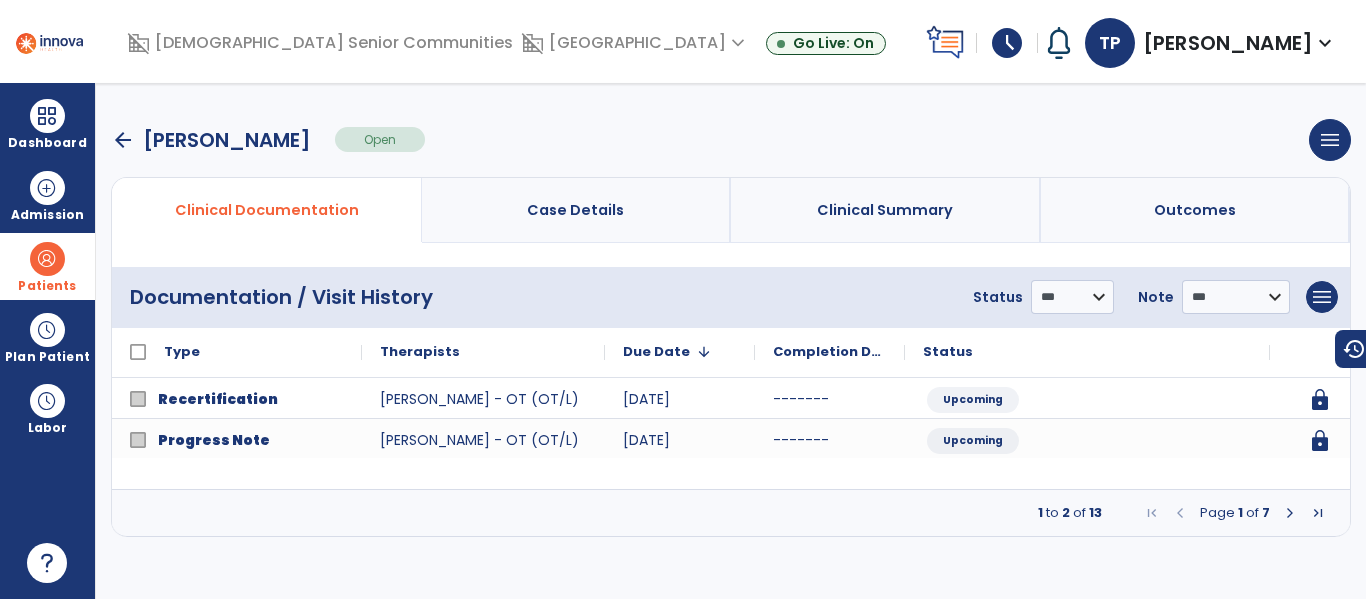 click at bounding box center (1290, 513) 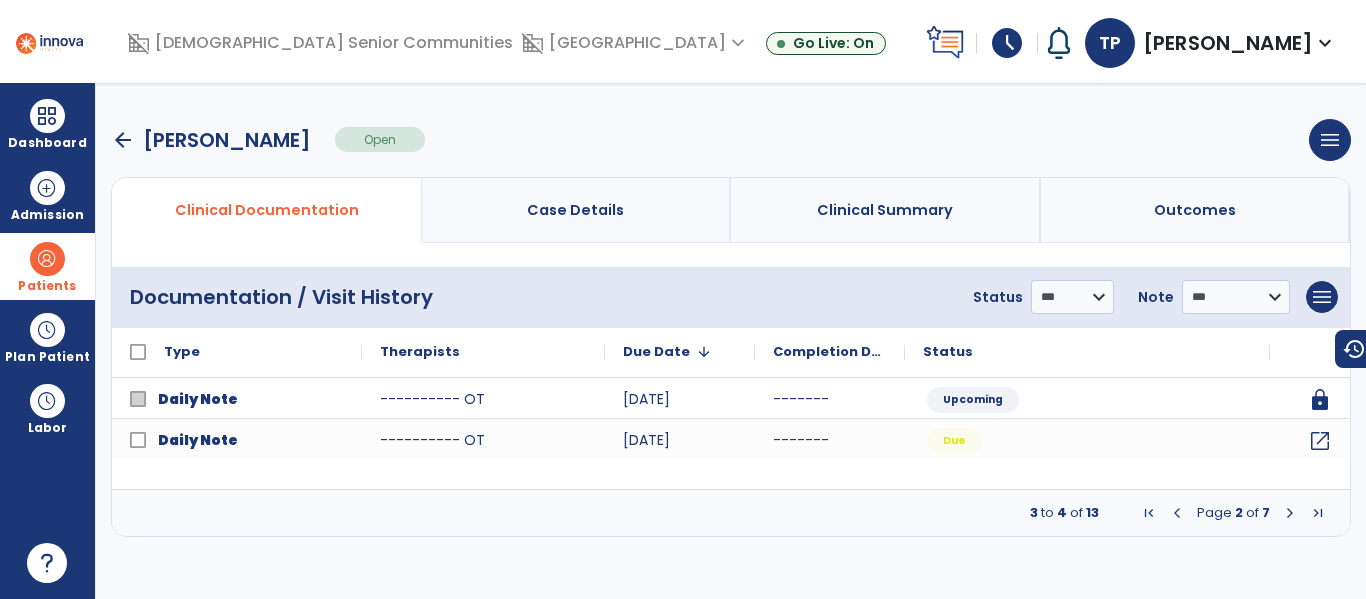 click at bounding box center (1290, 513) 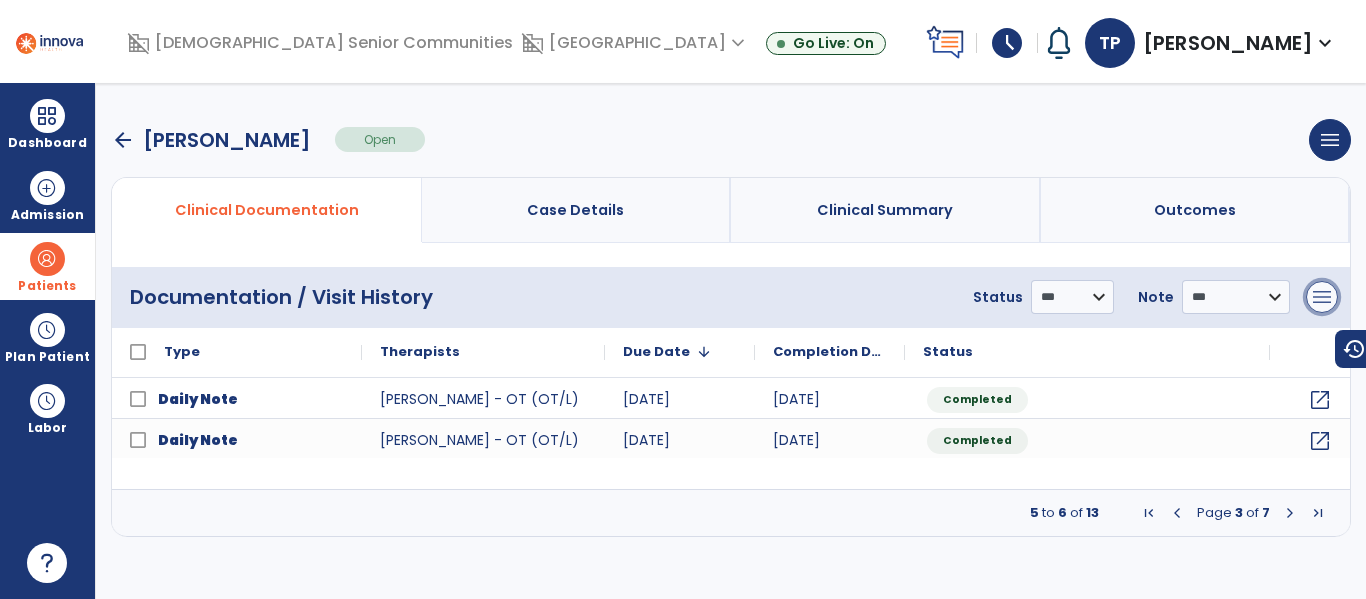click on "menu" at bounding box center [1322, 297] 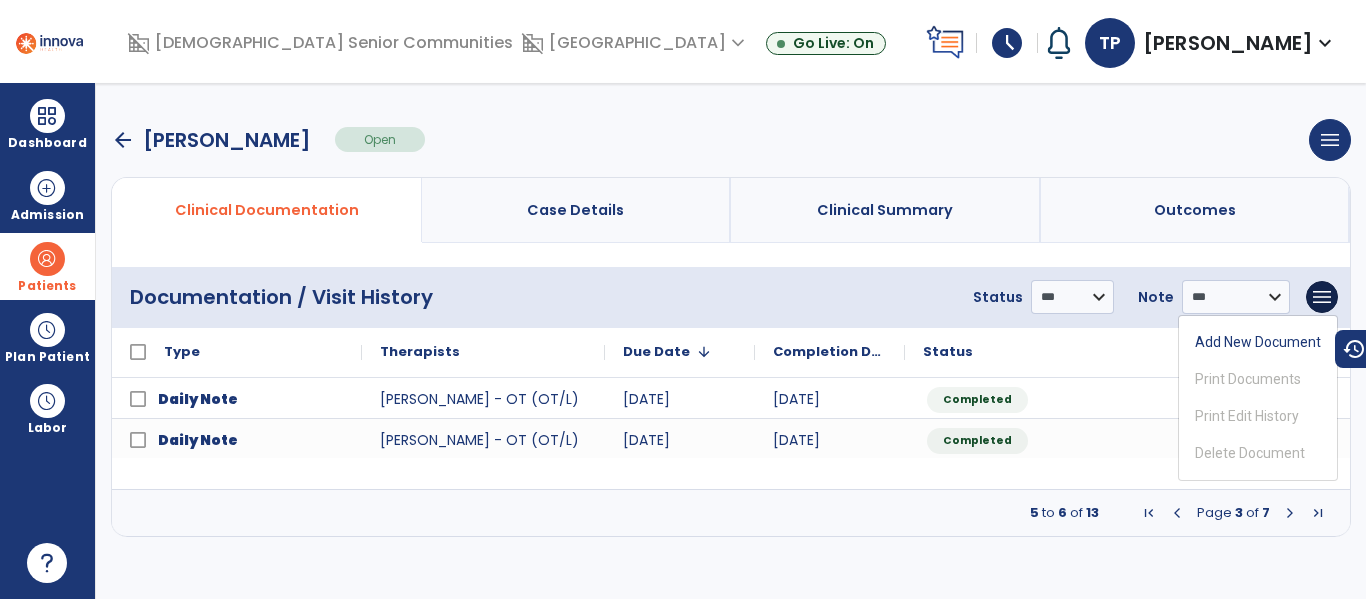 click on "arrow_back" at bounding box center [123, 140] 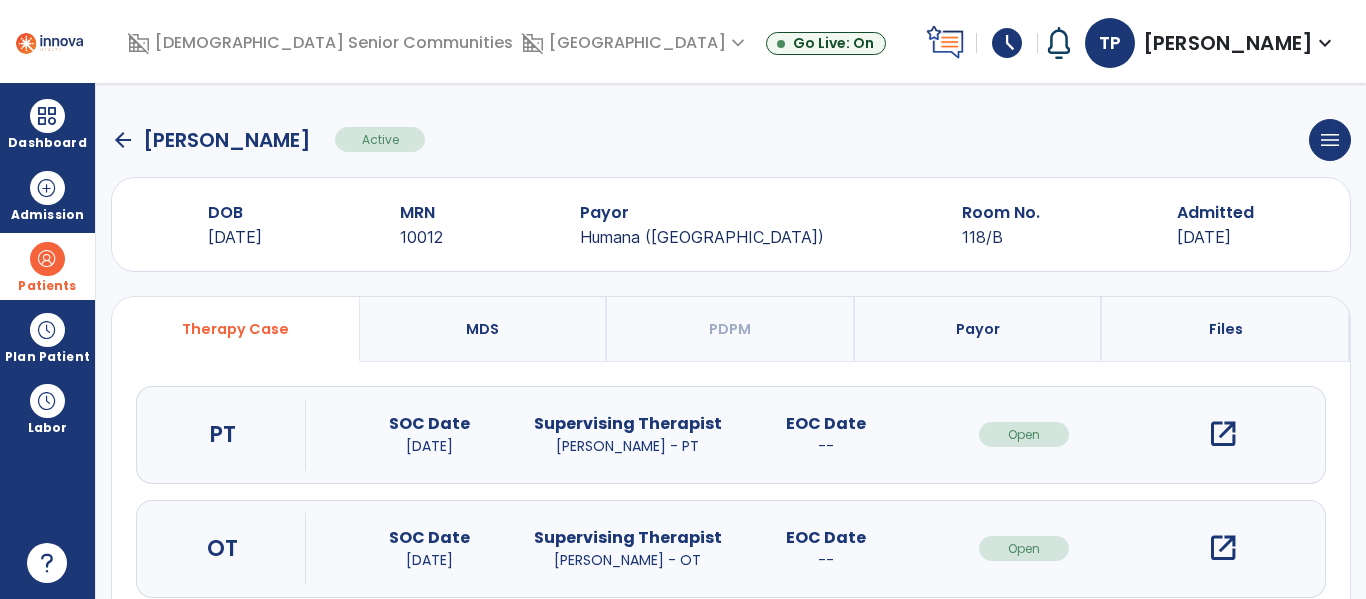 click on "open_in_new" at bounding box center (1223, 434) 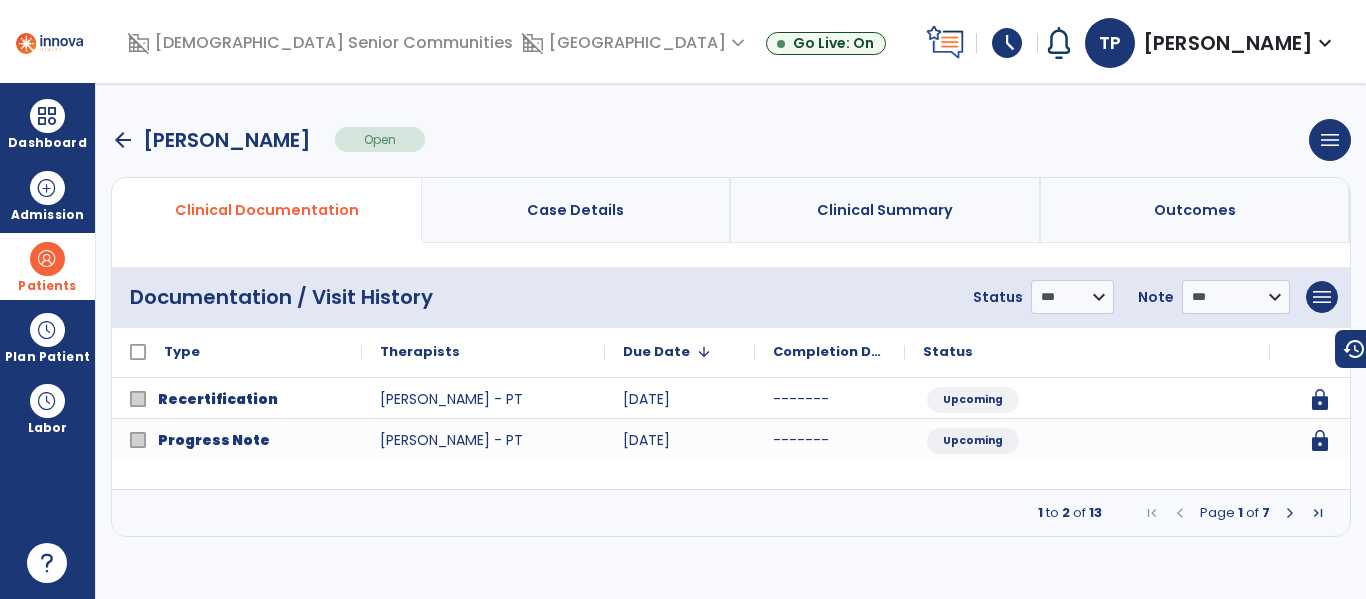 click at bounding box center (1290, 513) 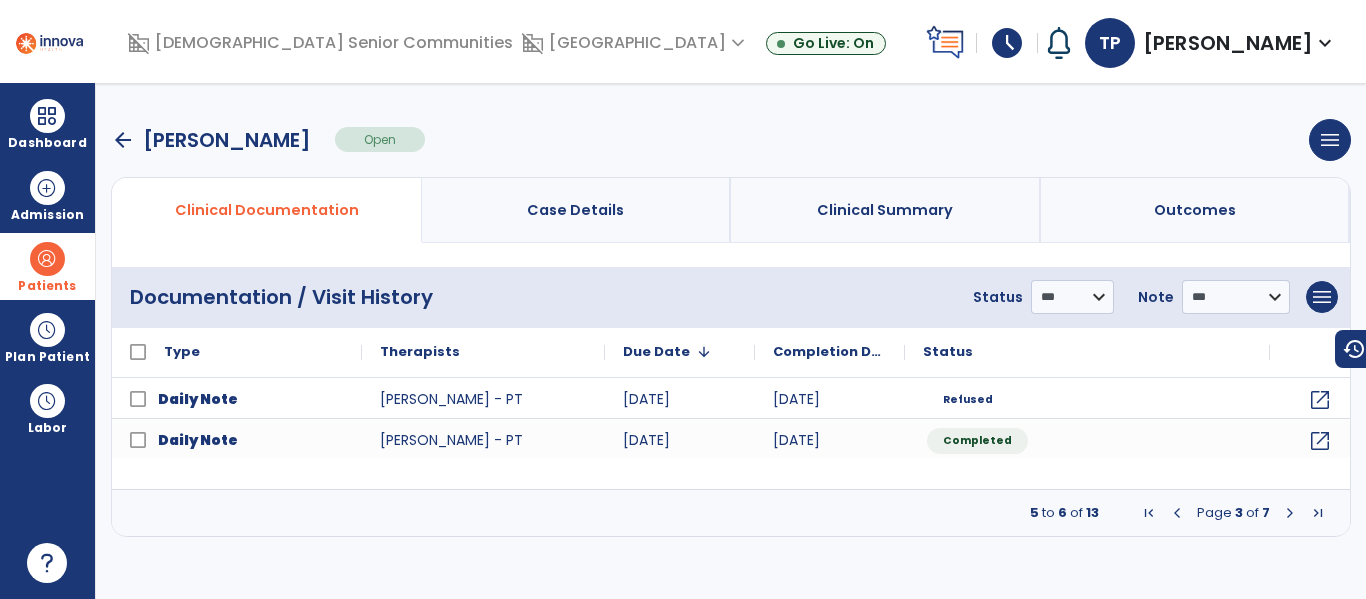click at bounding box center (1290, 513) 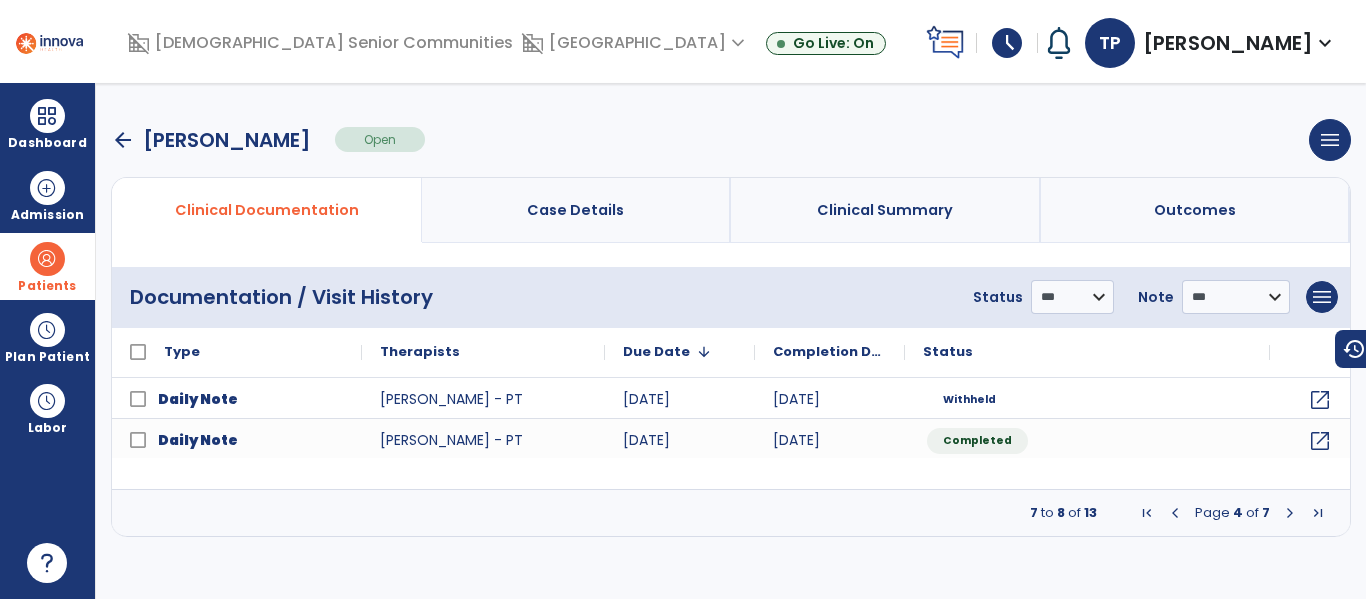 click at bounding box center (1290, 513) 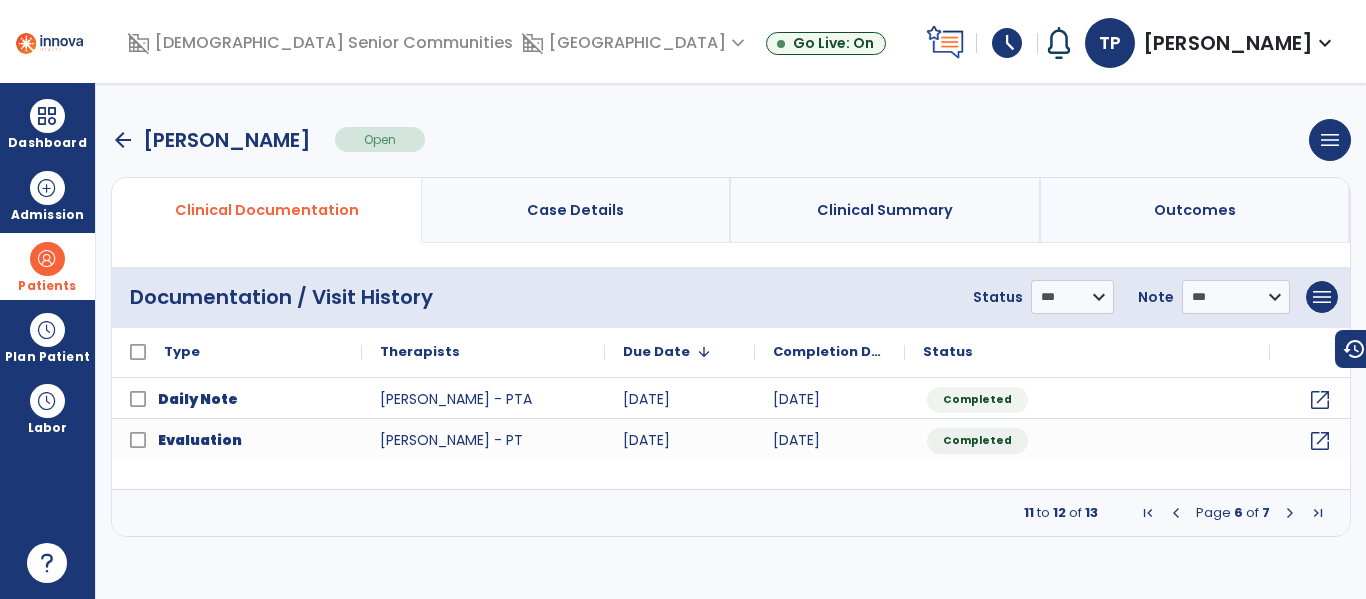 click at bounding box center (1290, 513) 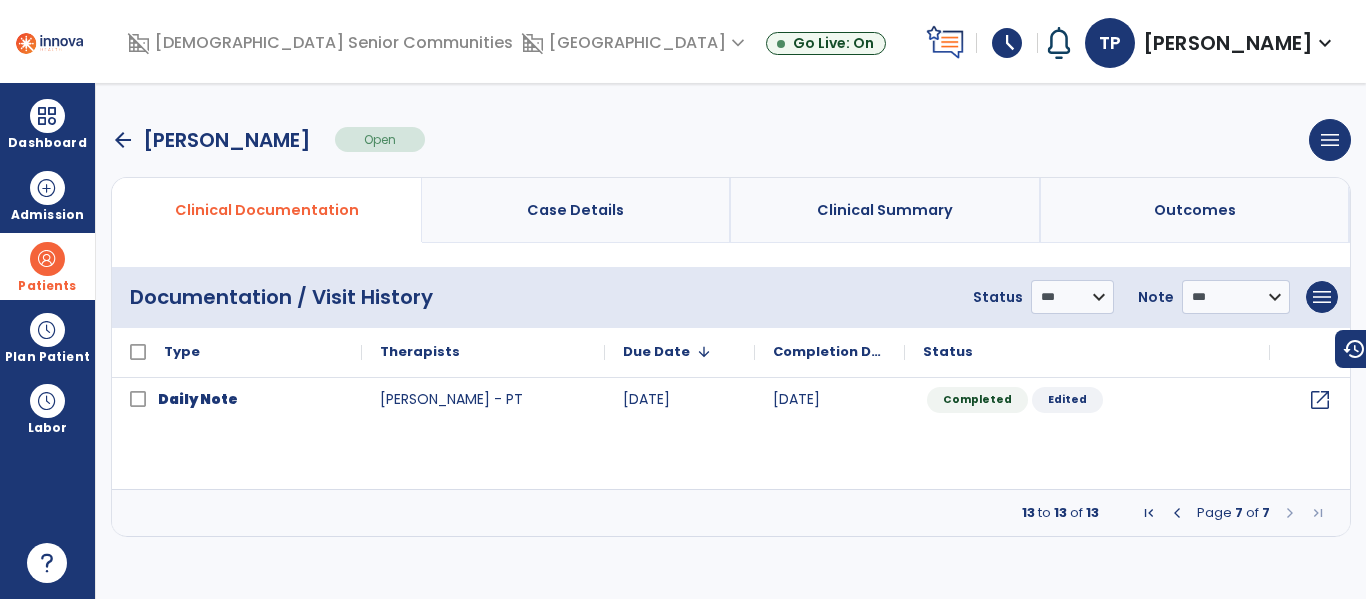 click at bounding box center [1177, 513] 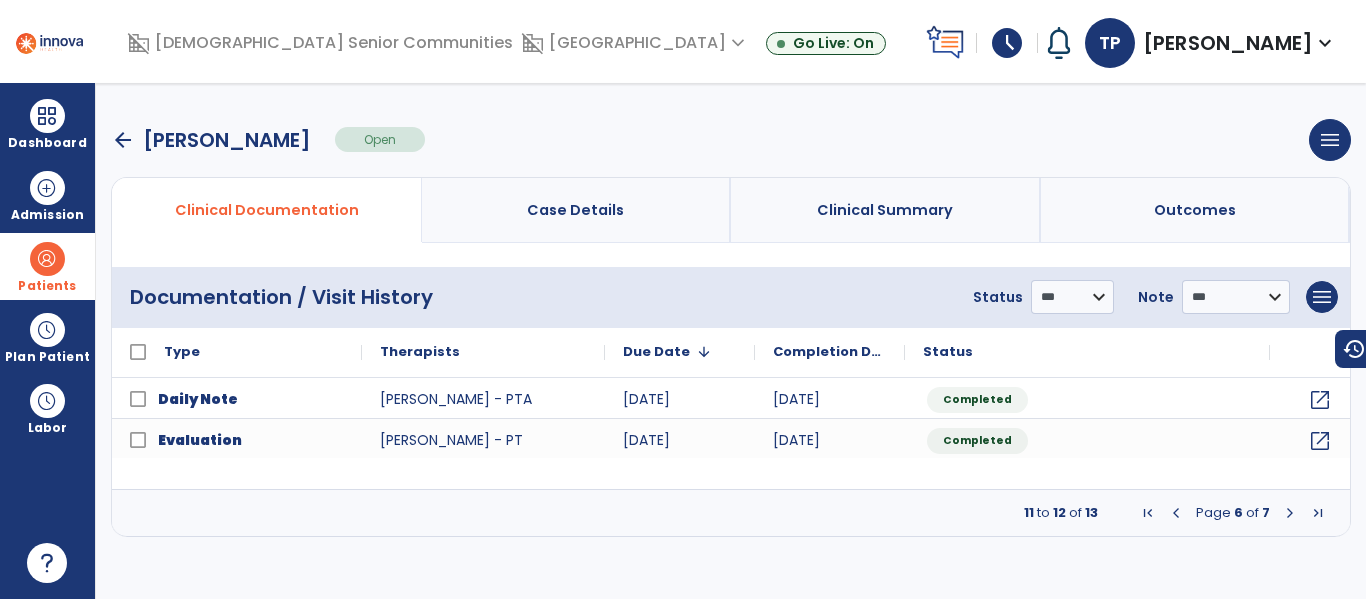 click at bounding box center (1176, 513) 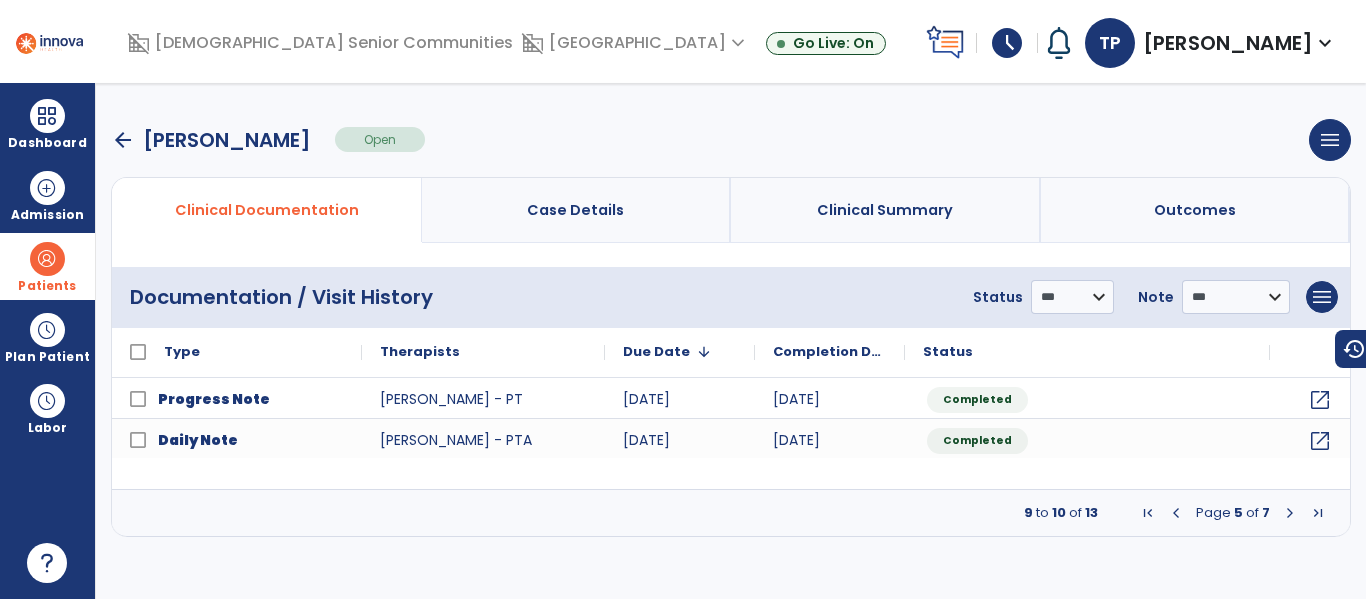 click at bounding box center (1176, 513) 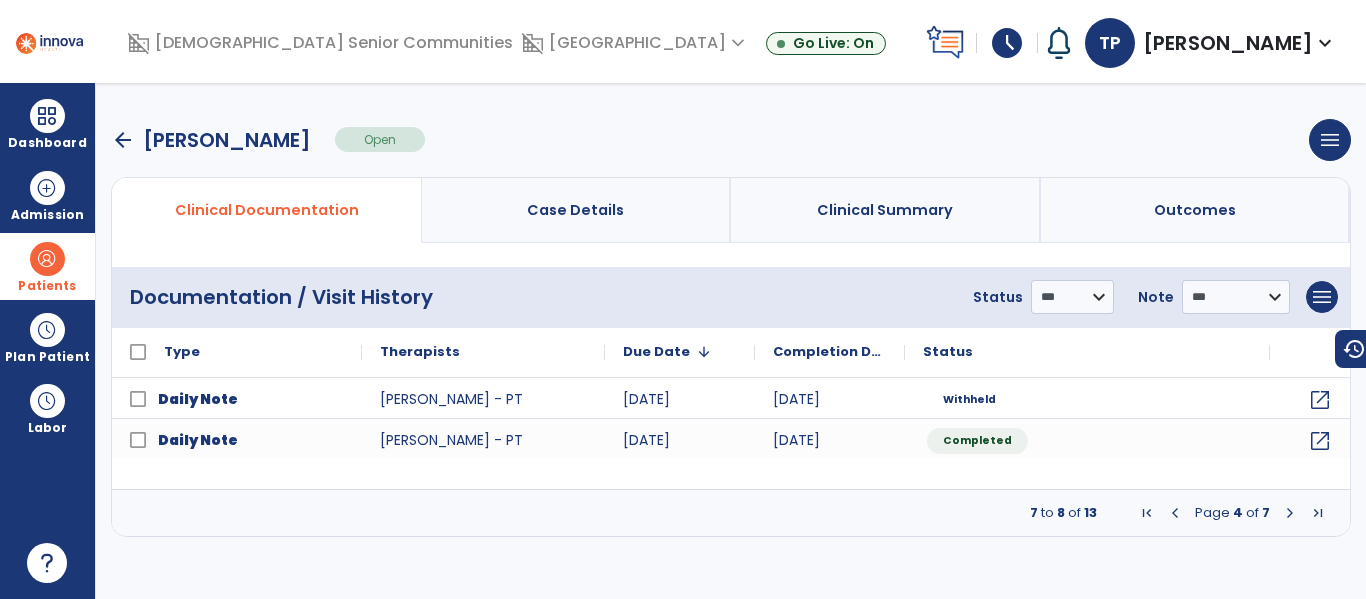 click at bounding box center [1175, 513] 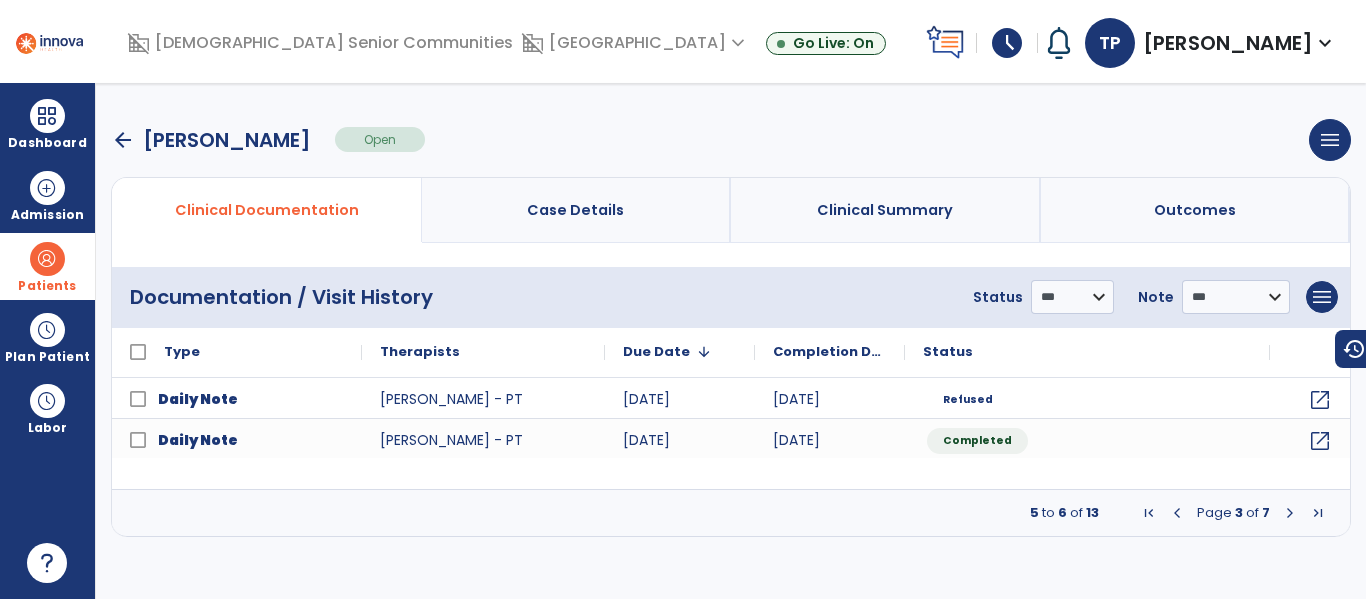 click at bounding box center [1177, 513] 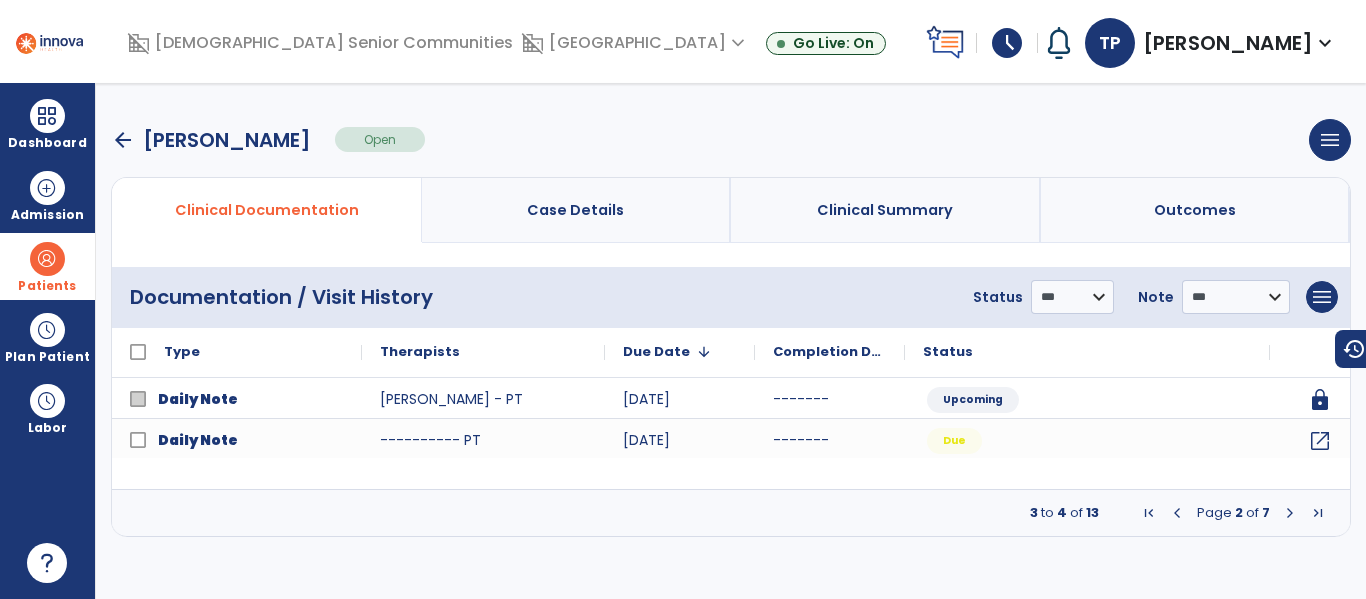 click at bounding box center (1290, 513) 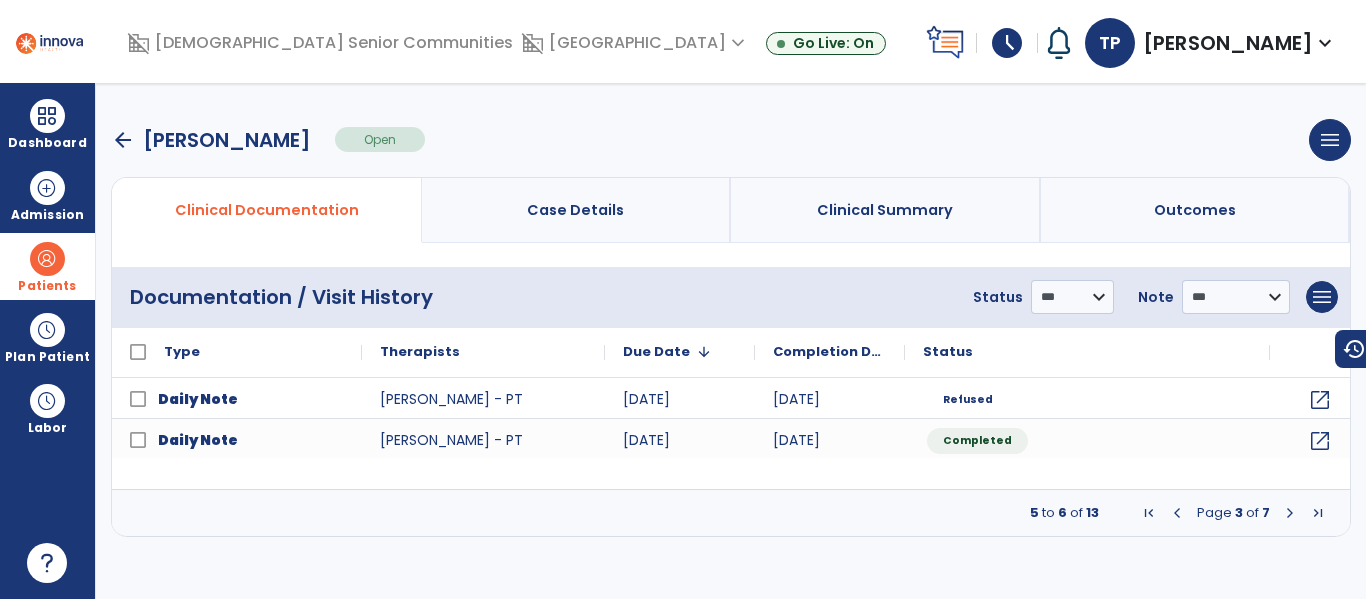 click at bounding box center (1177, 513) 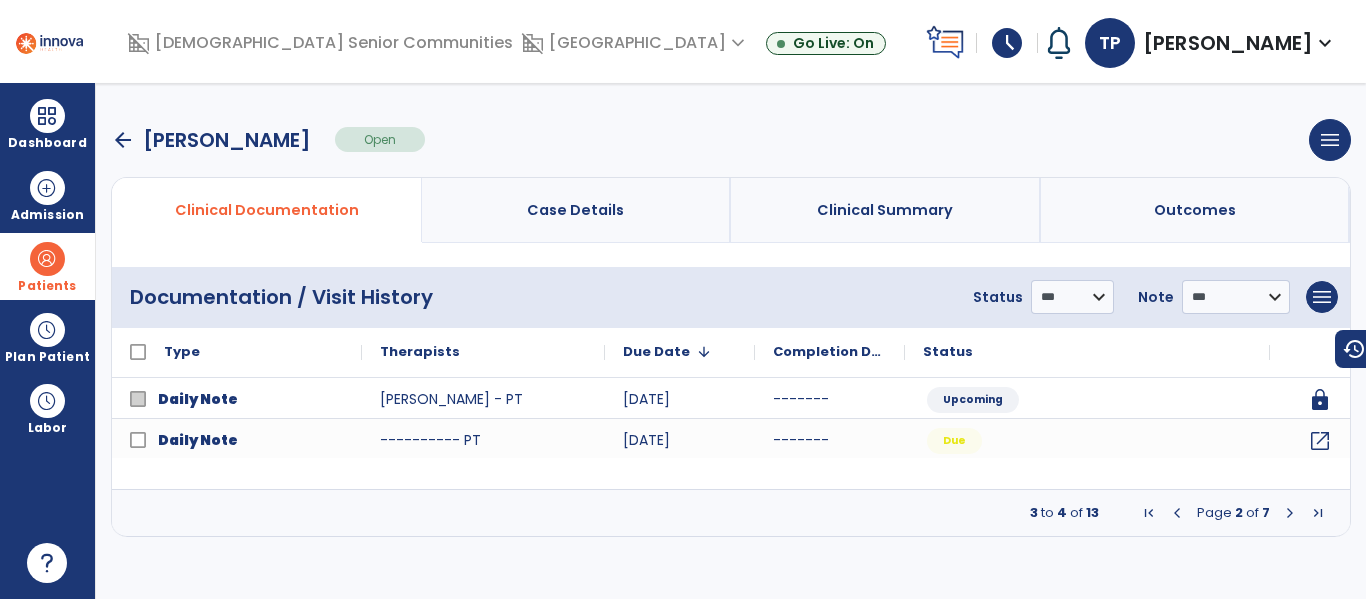 click at bounding box center (1290, 513) 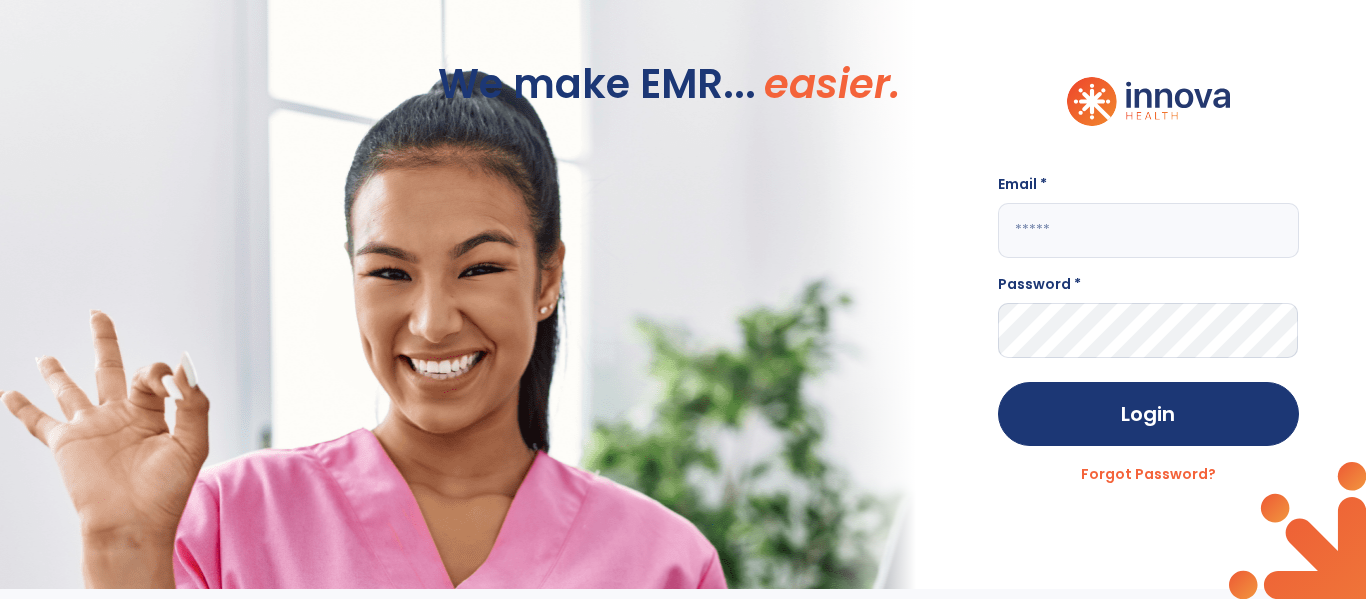 click 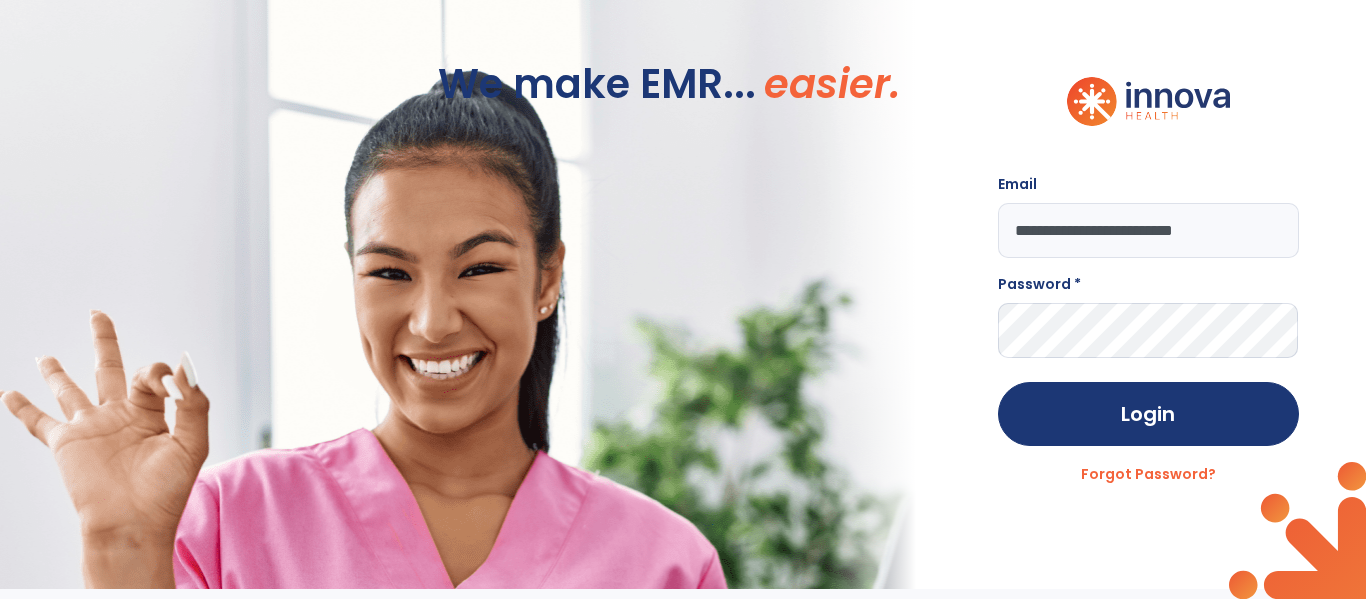 type on "**********" 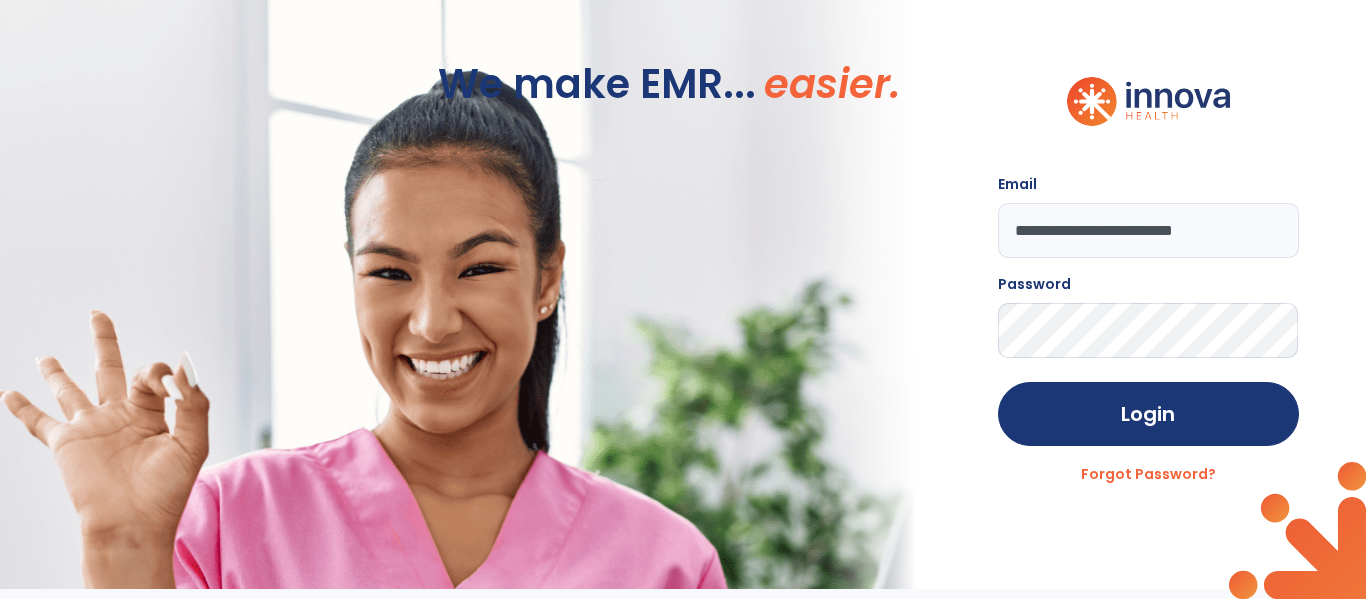 click on "Login" 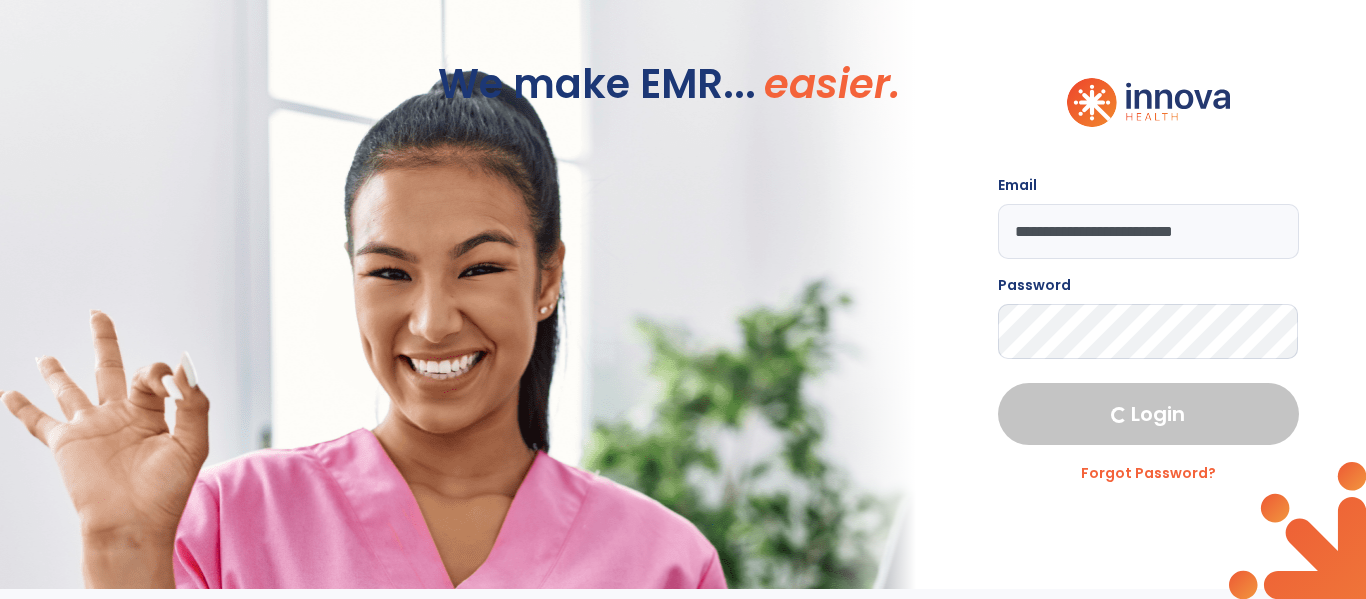 select on "****" 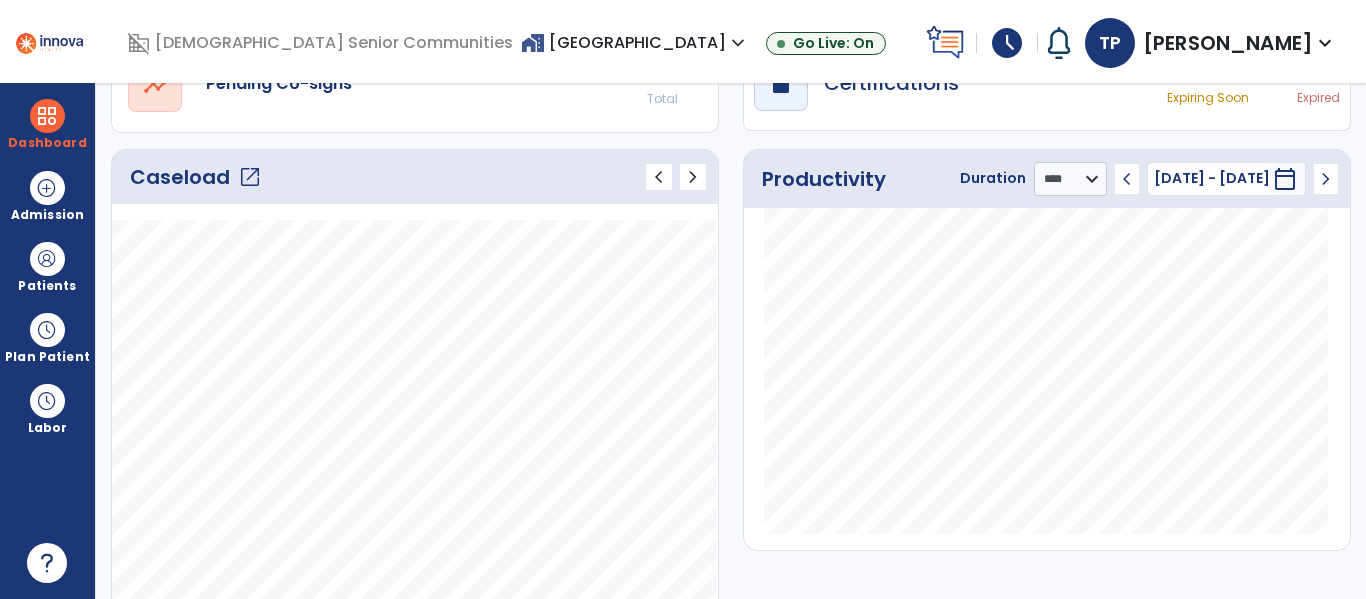 click on "open_in_new" 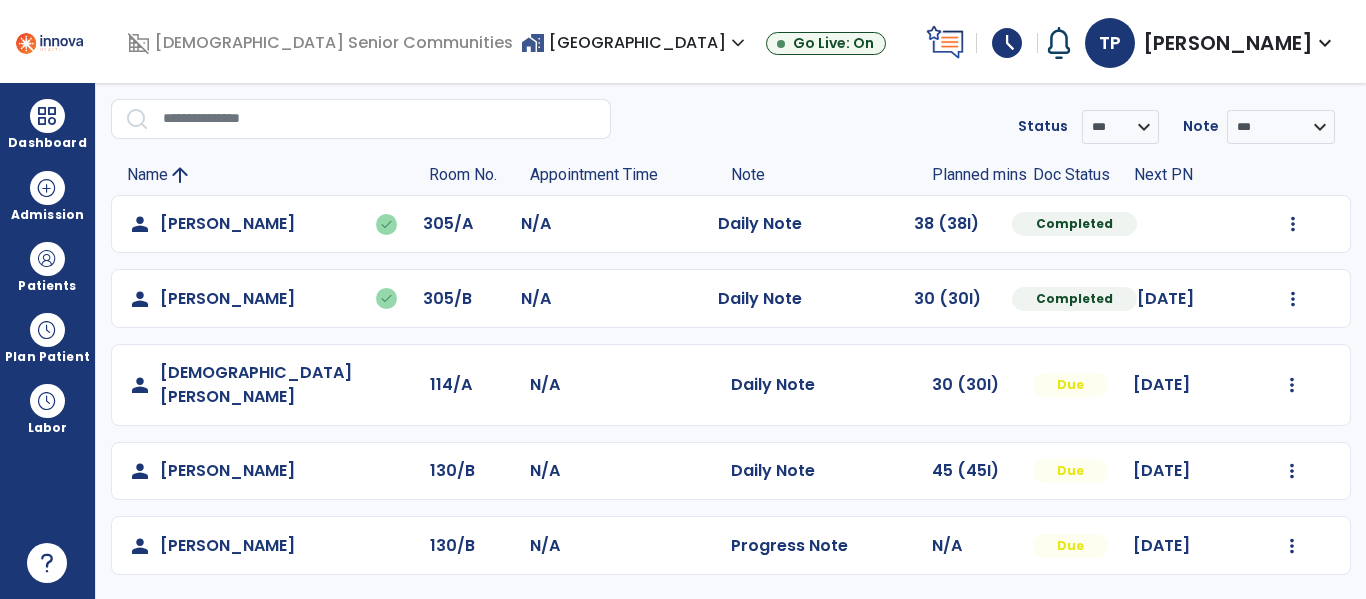 scroll, scrollTop: 41, scrollLeft: 0, axis: vertical 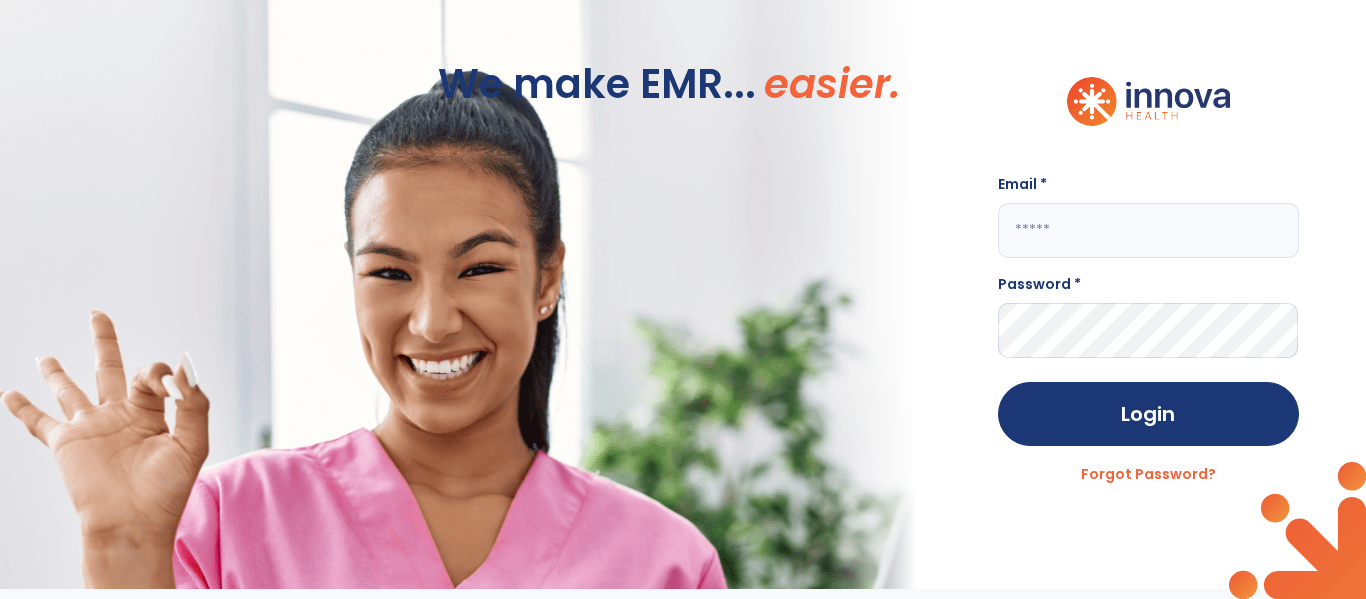 click 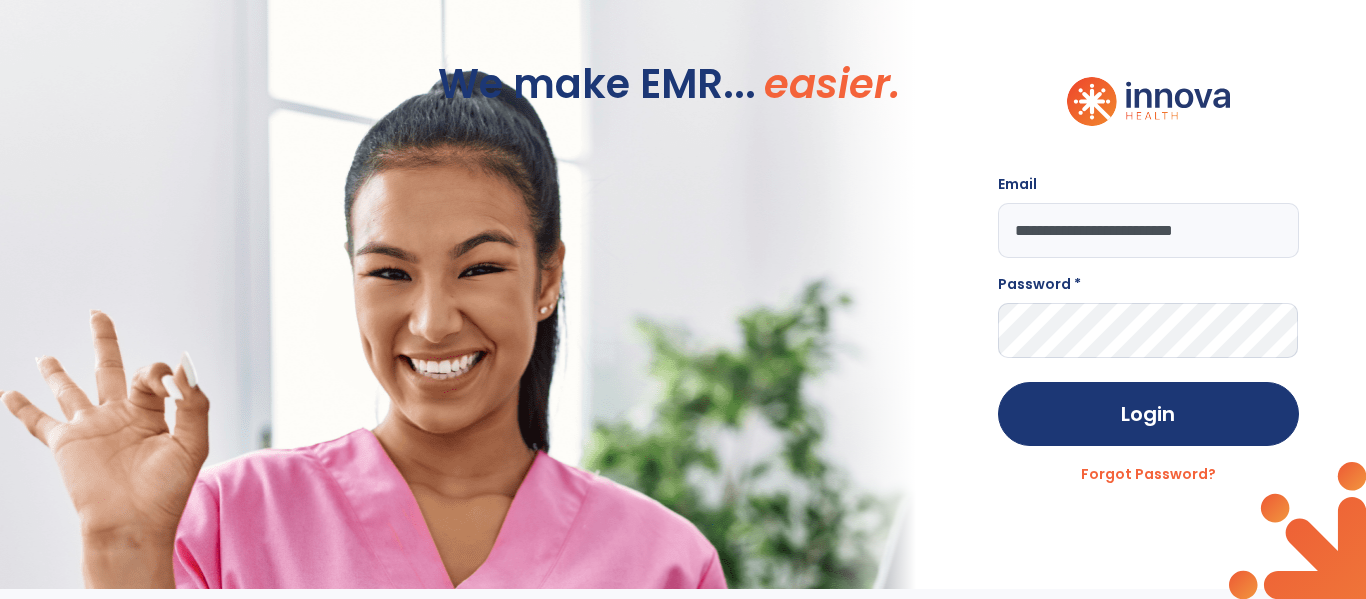 type on "**********" 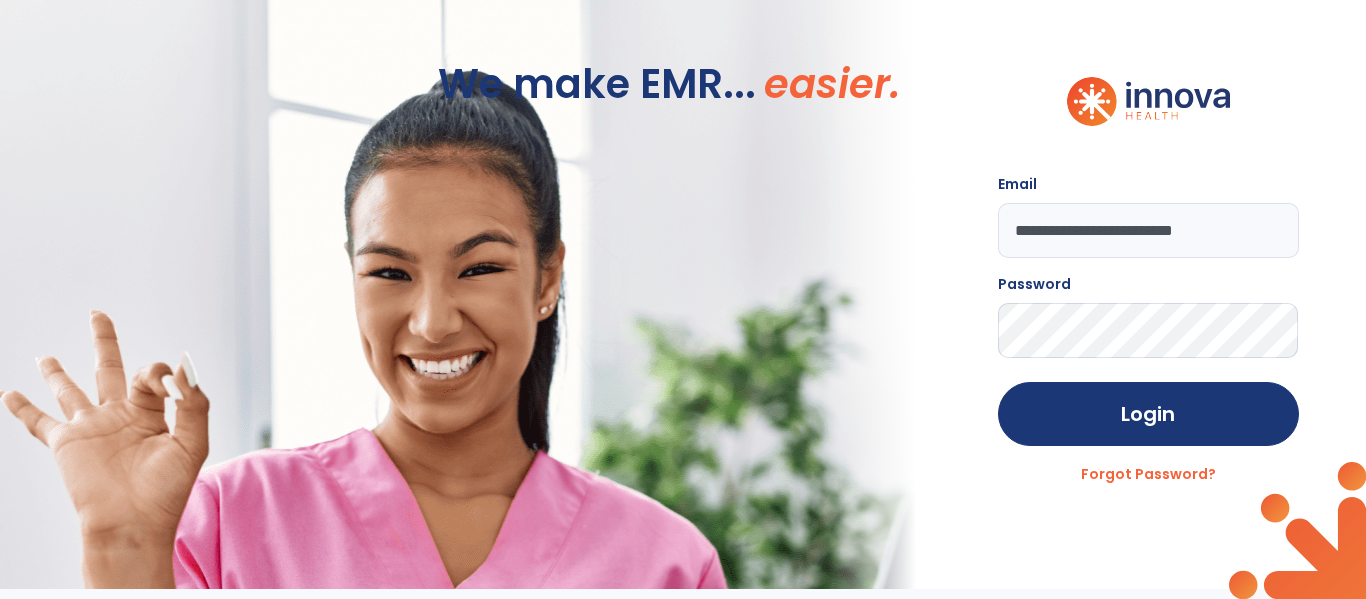 click on "Login" 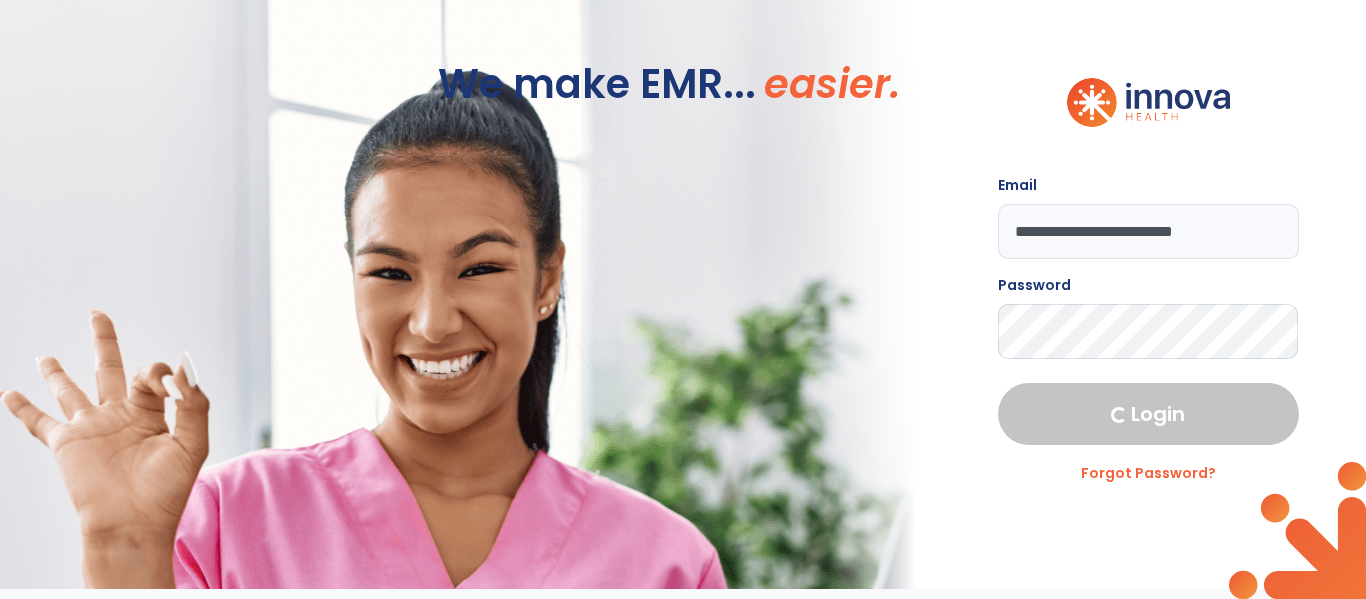 select on "****" 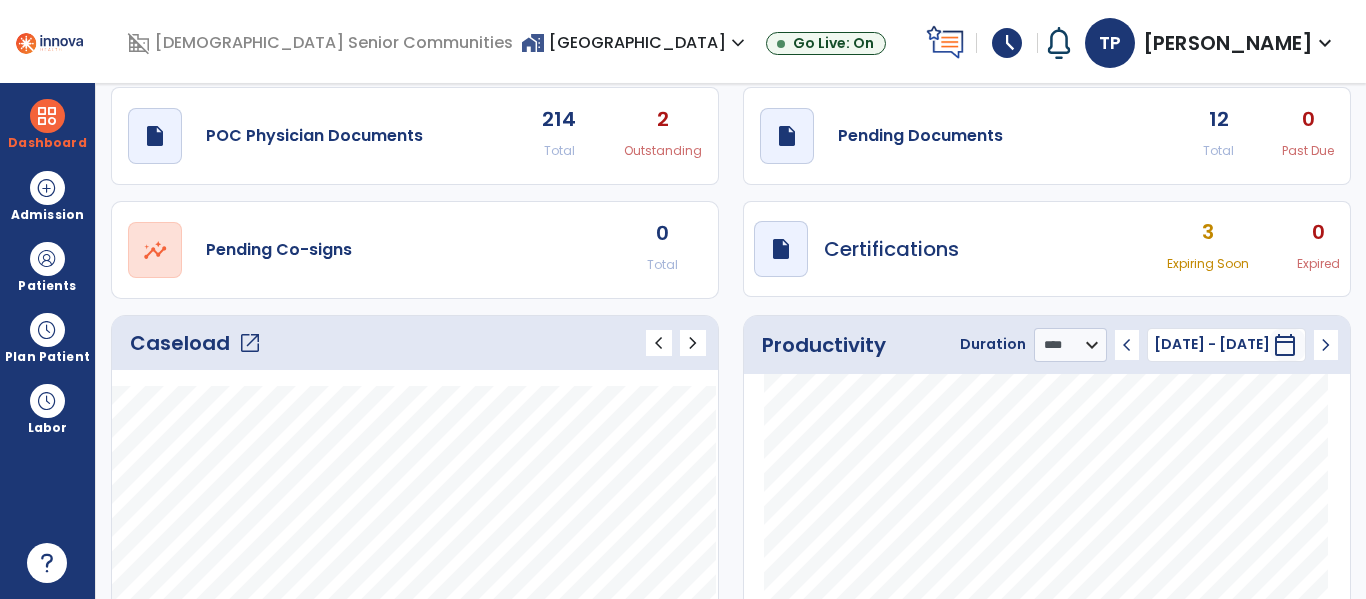 scroll, scrollTop: 38, scrollLeft: 0, axis: vertical 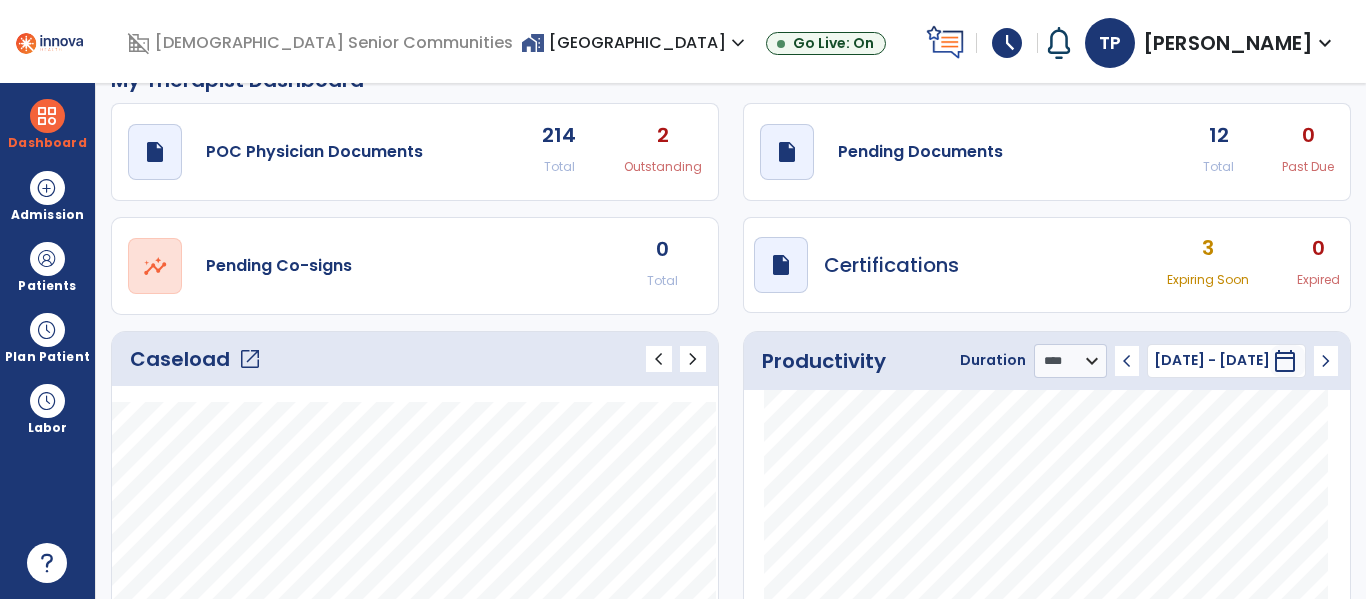 click on "open_in_new" 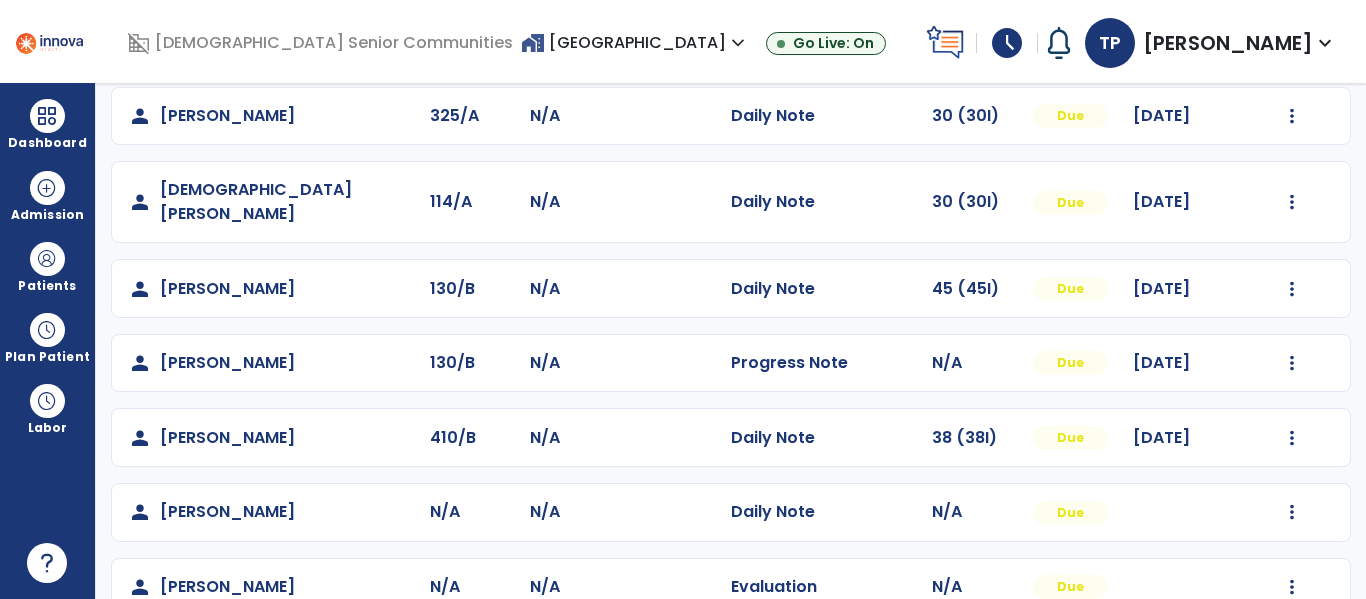 scroll, scrollTop: 857, scrollLeft: 0, axis: vertical 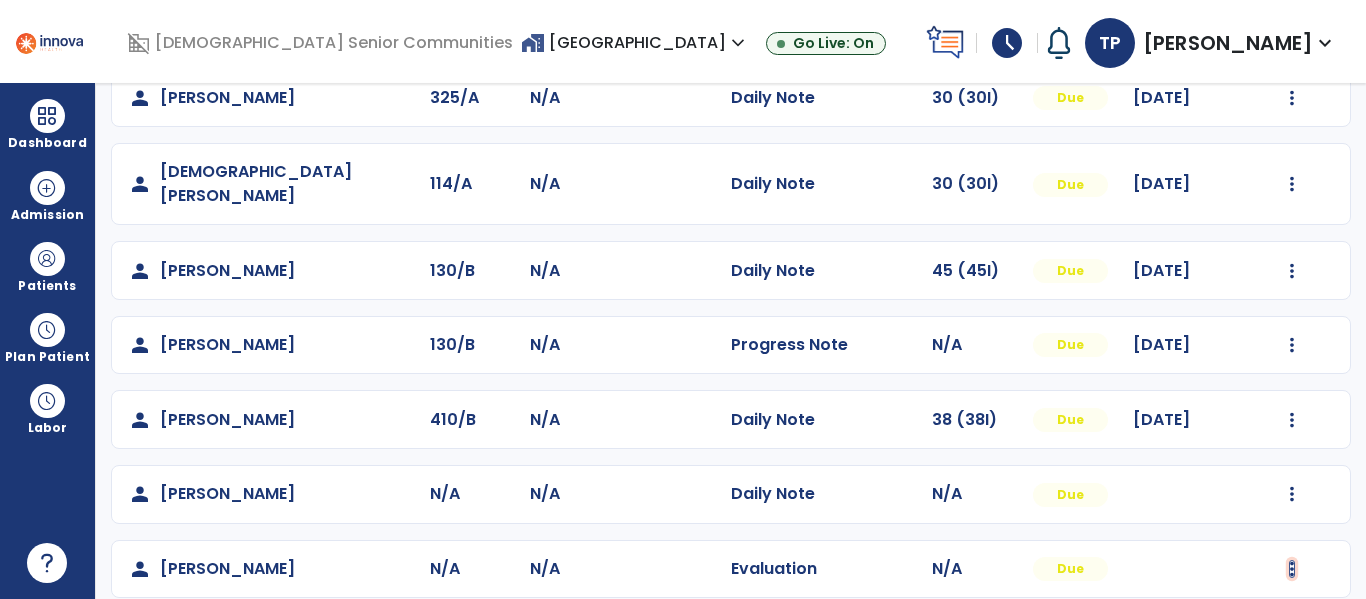 click at bounding box center [1292, -498] 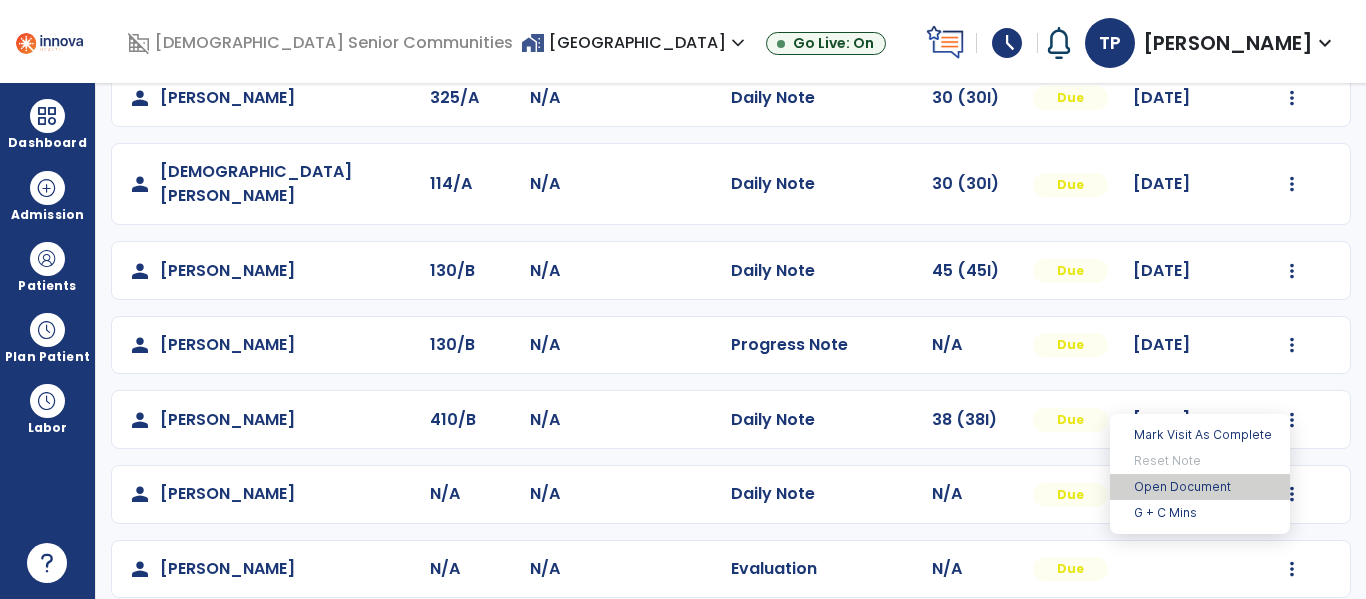 click on "Open Document" at bounding box center [1200, 487] 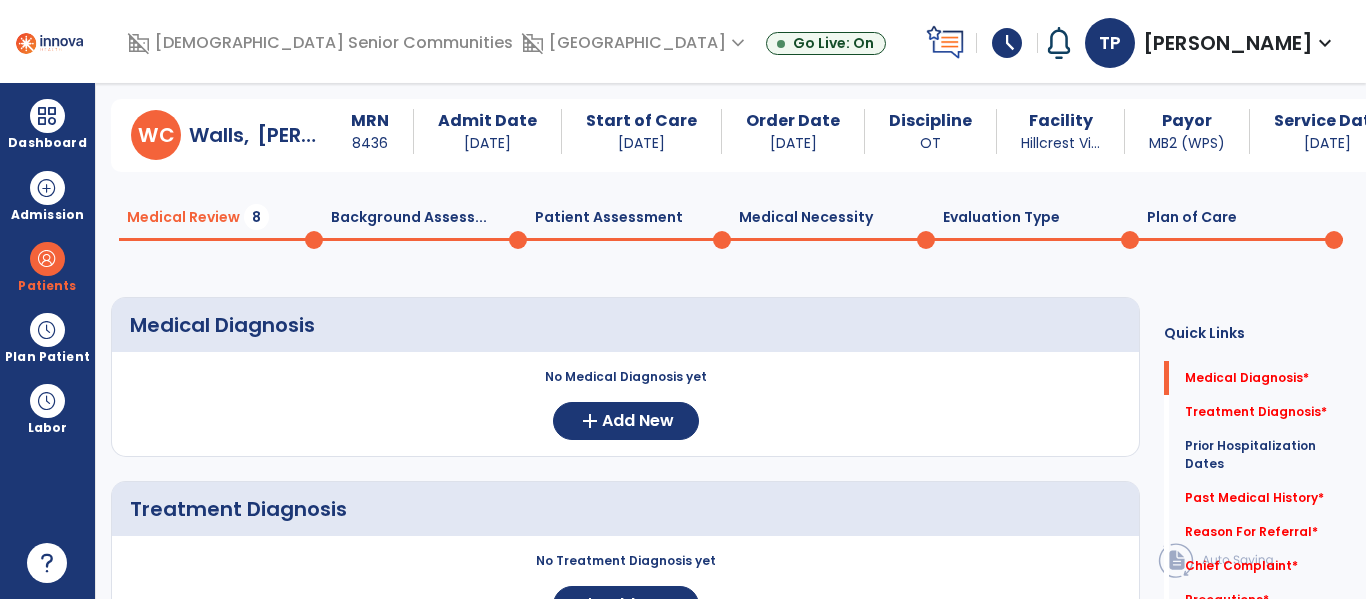 scroll, scrollTop: 55, scrollLeft: 0, axis: vertical 